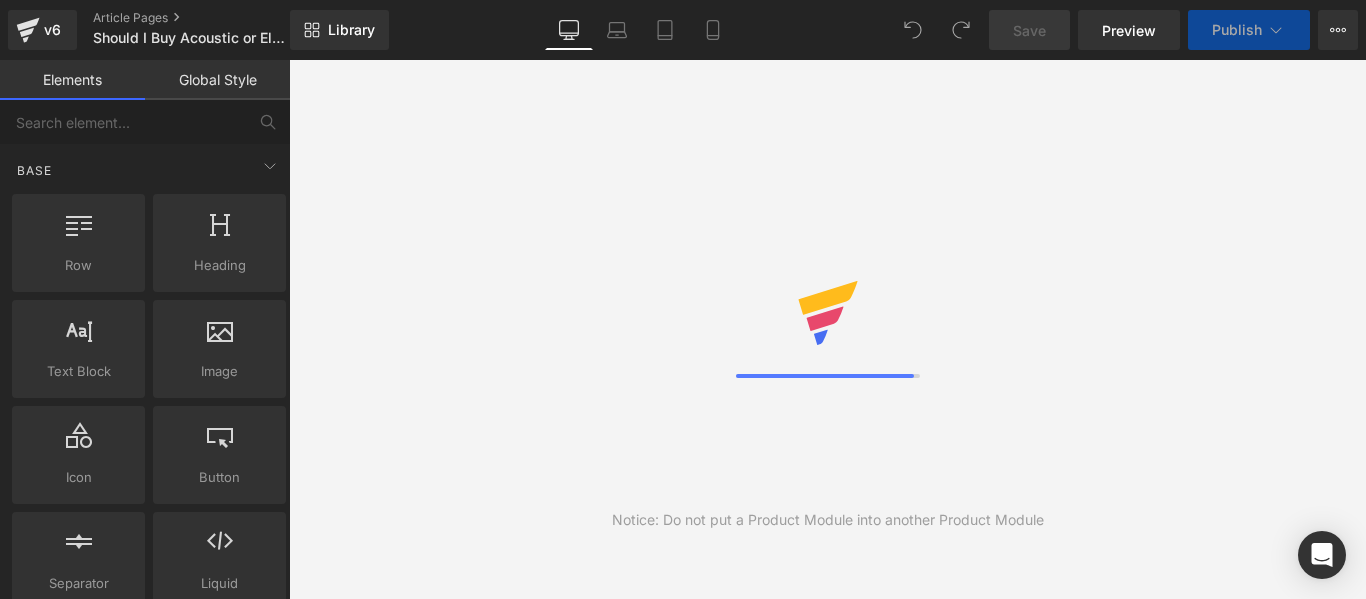 scroll, scrollTop: 0, scrollLeft: 0, axis: both 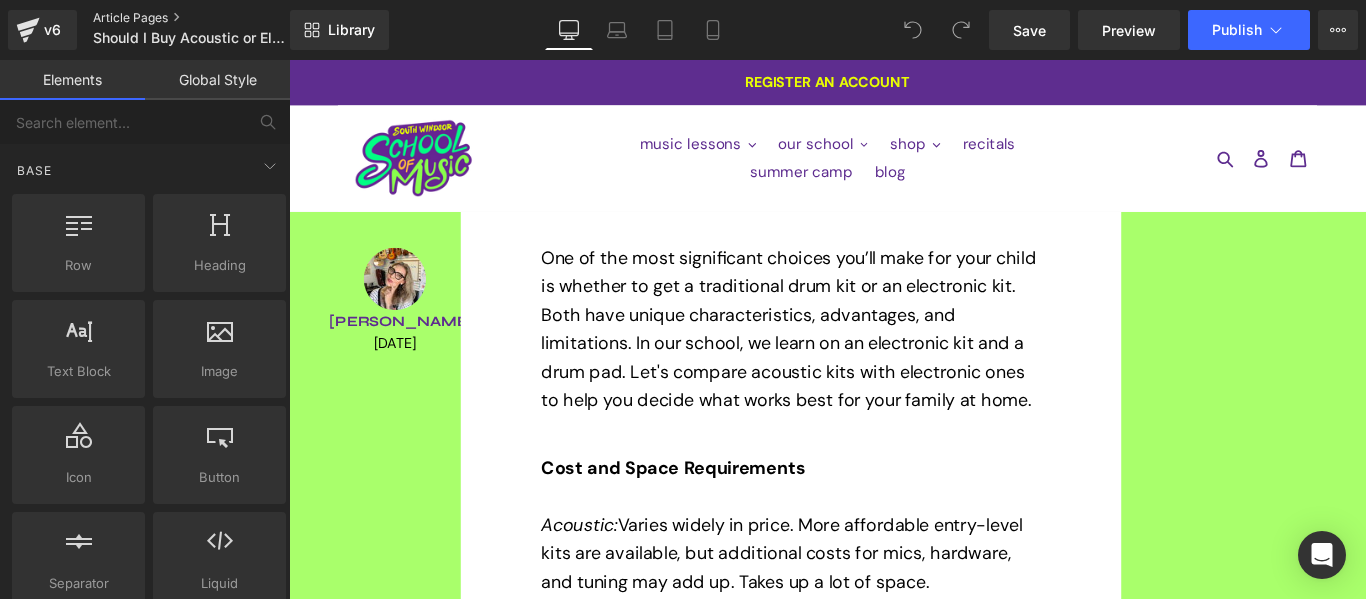 click on "Article Pages" at bounding box center (208, 18) 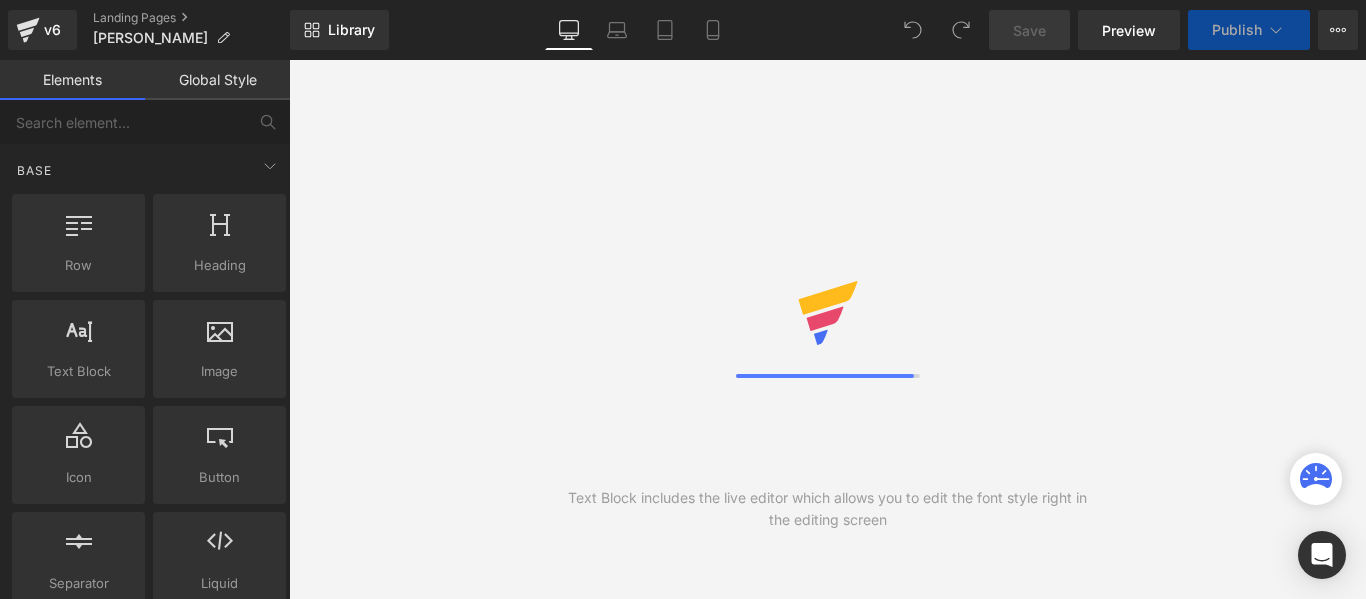 scroll, scrollTop: 0, scrollLeft: 0, axis: both 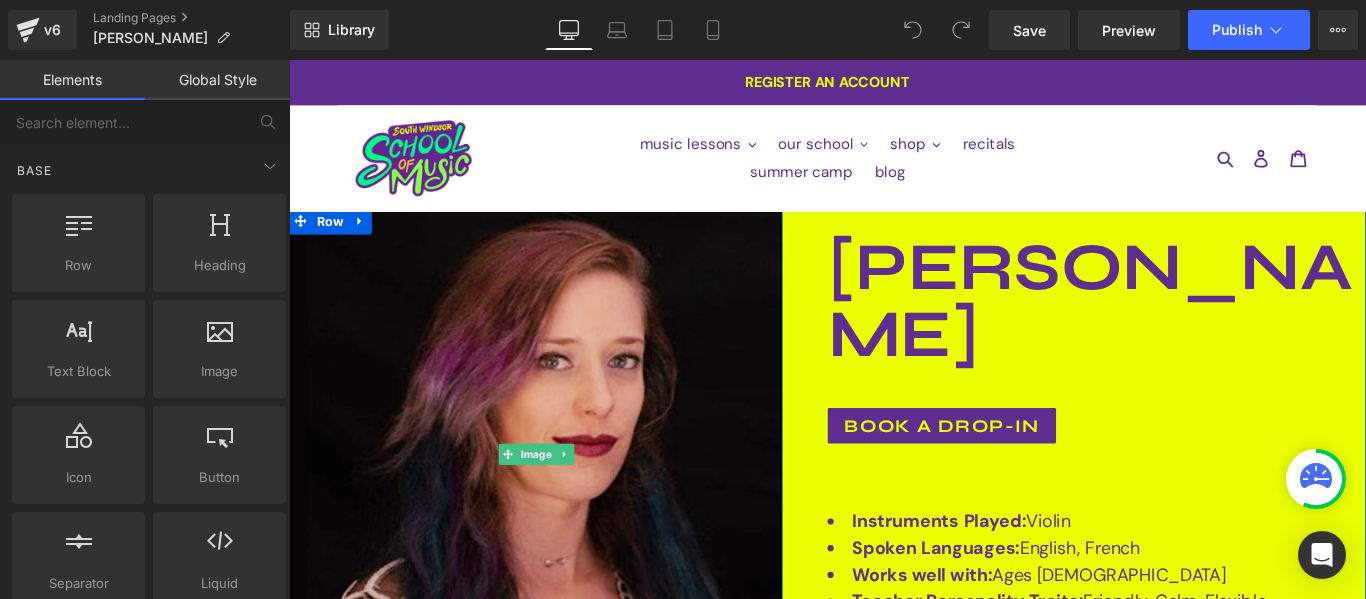 click at bounding box center (566, 503) 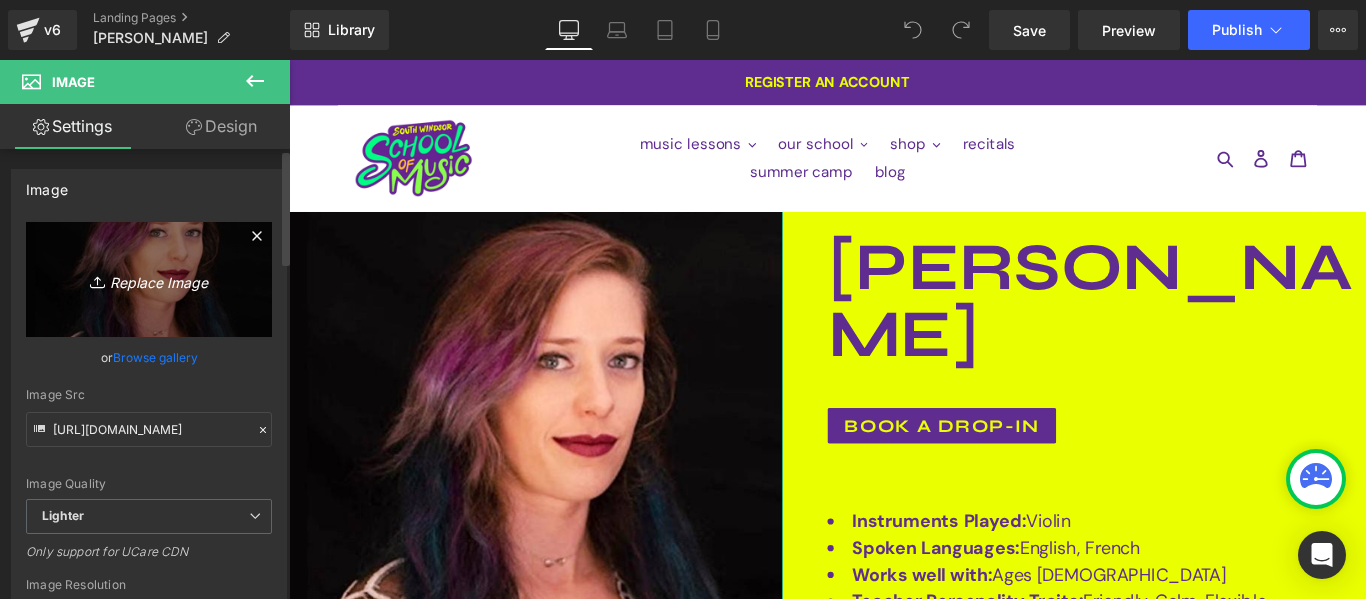 click on "Replace Image" at bounding box center (149, 279) 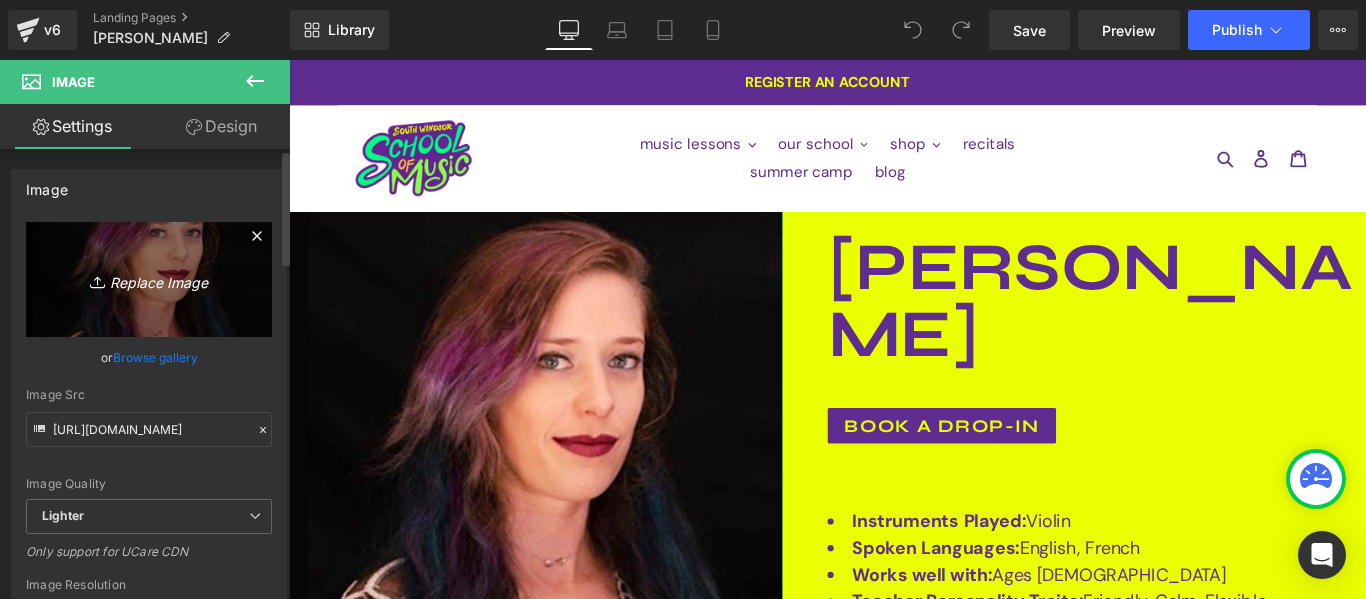 type on "C:\fakepath\mia.jpg" 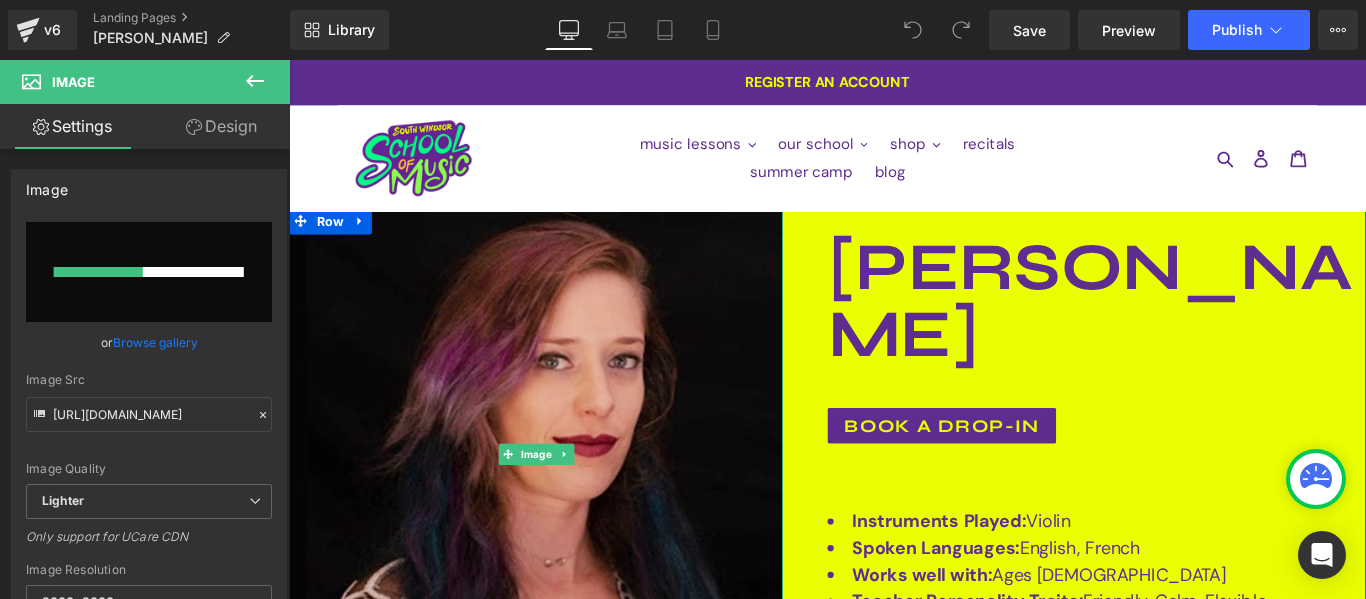 type 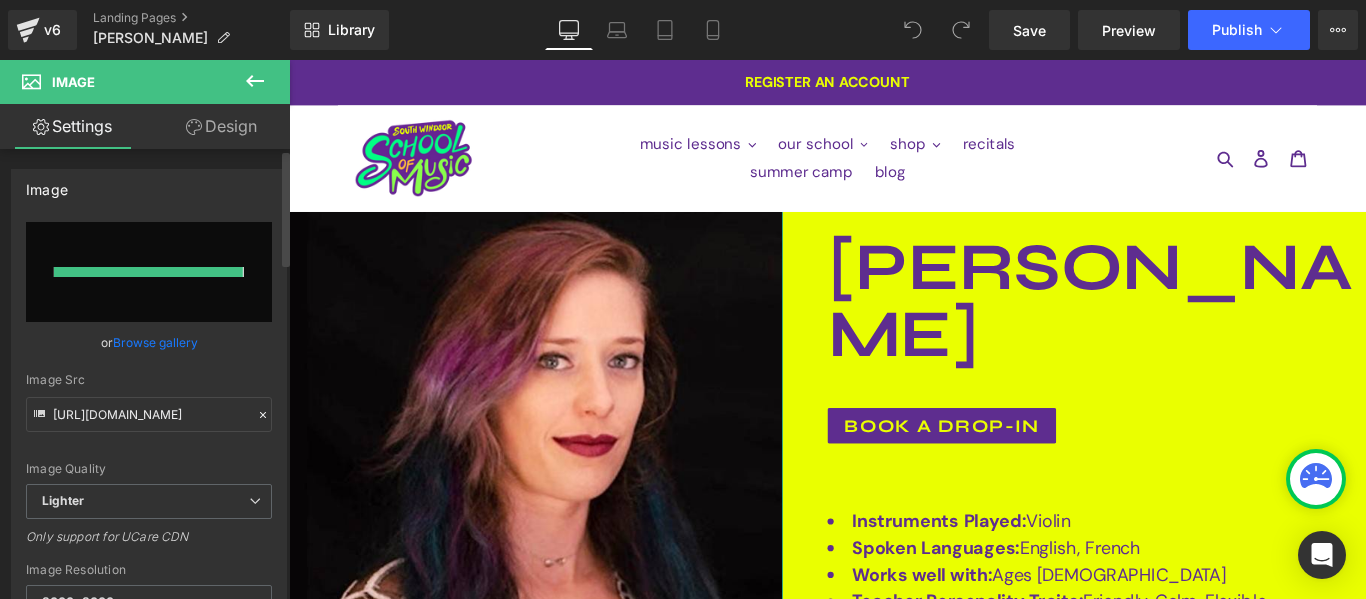 type on "https://ucarecdn.com/27347da6-3196-40ed-8f5e-5f5887e7d0f9/-/format/auto/-/preview/3000x3000/-/quality/lighter/mia.jpg" 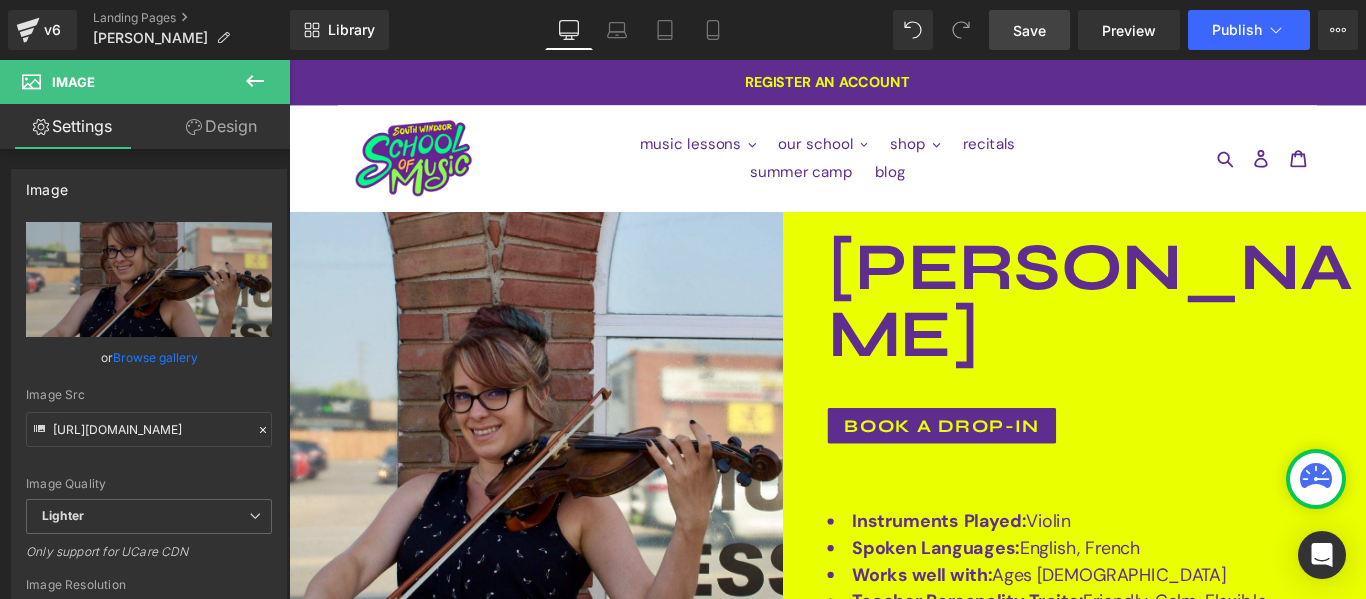 click on "Save" at bounding box center [1029, 30] 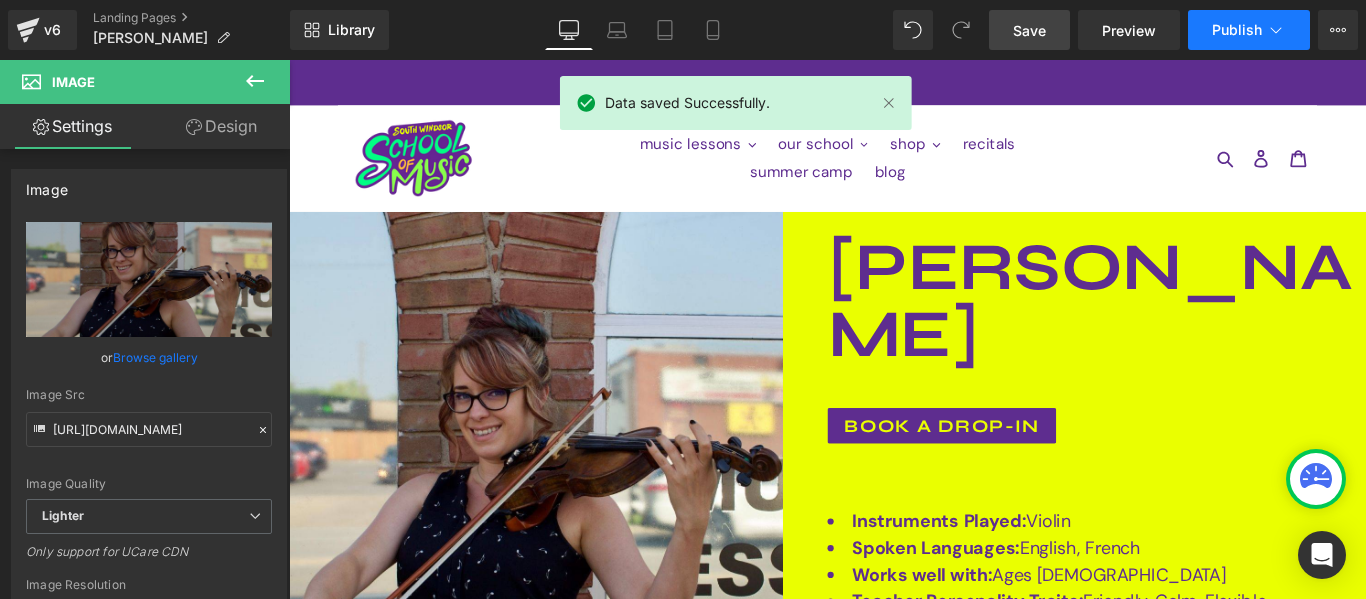 click on "Publish" at bounding box center (1237, 30) 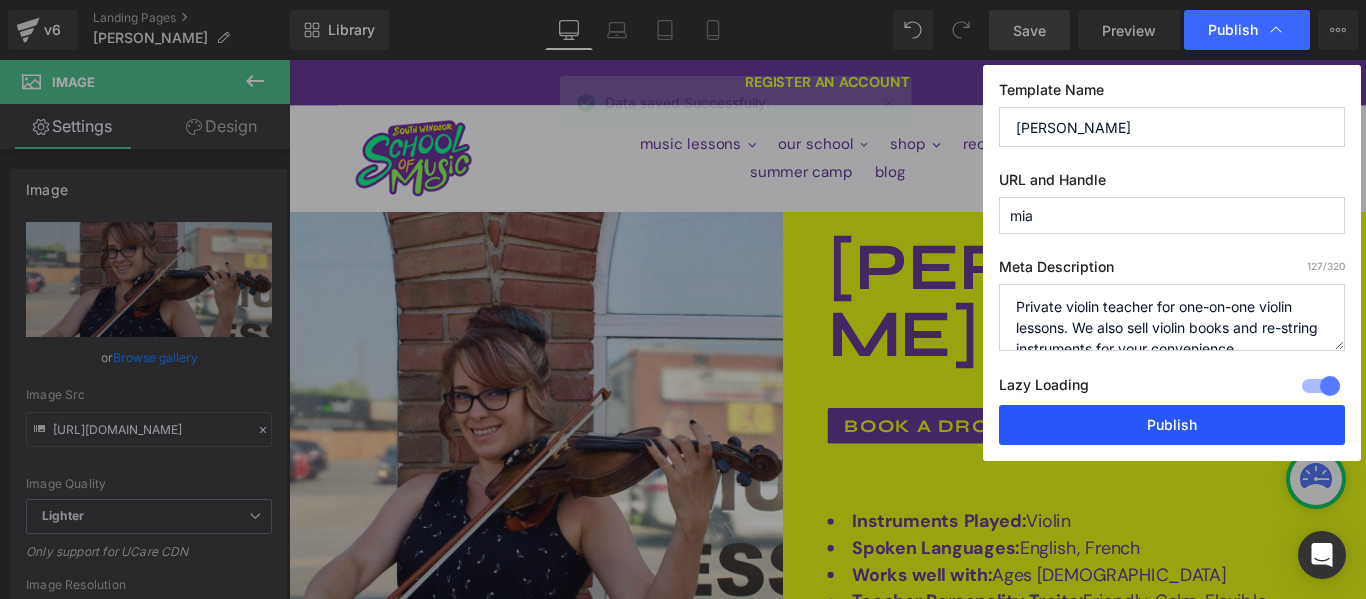 click on "Publish" at bounding box center [1172, 425] 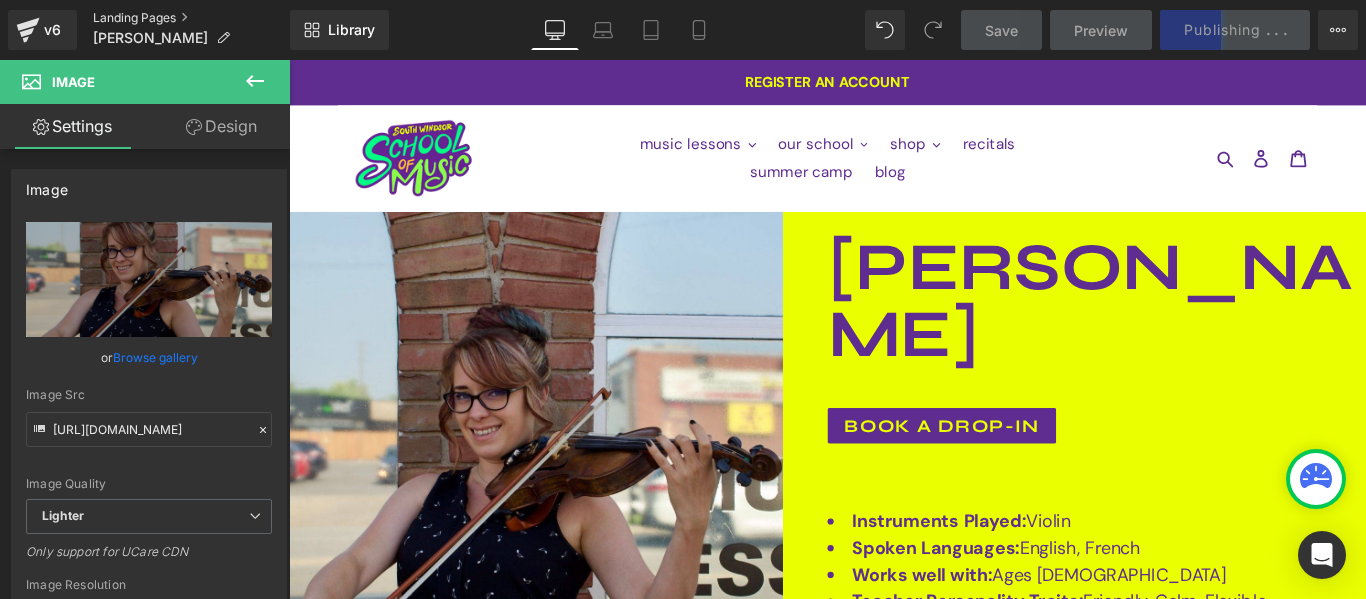 click on "Landing Pages" at bounding box center (191, 18) 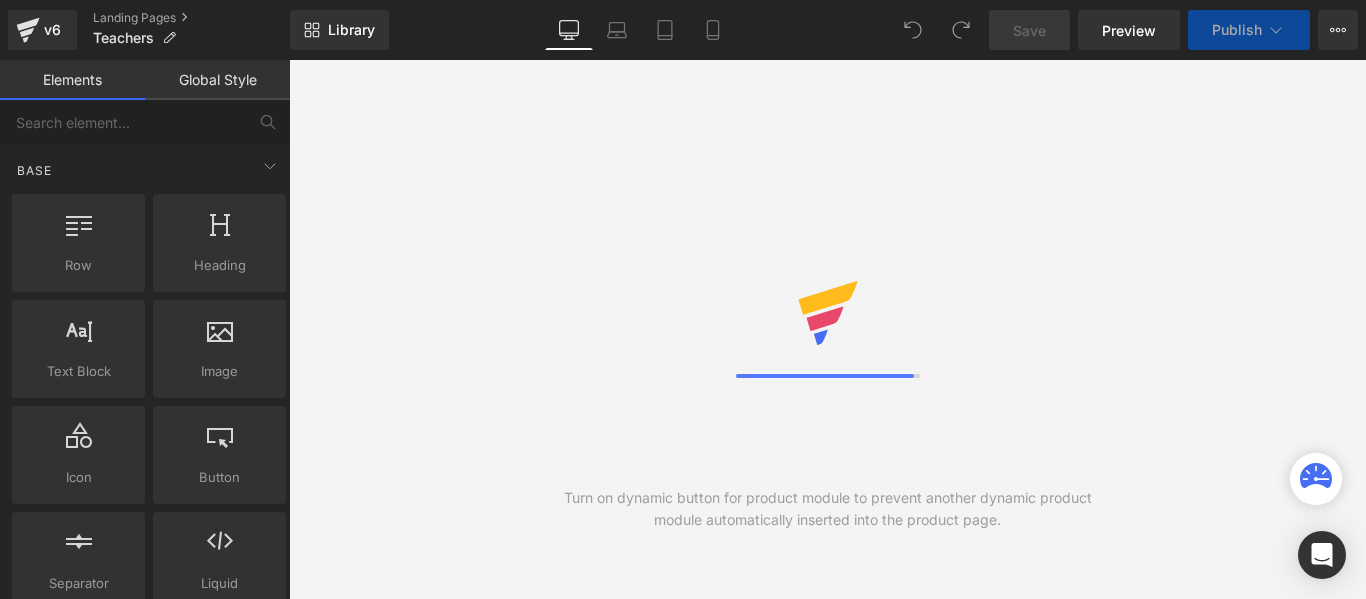 scroll, scrollTop: 0, scrollLeft: 0, axis: both 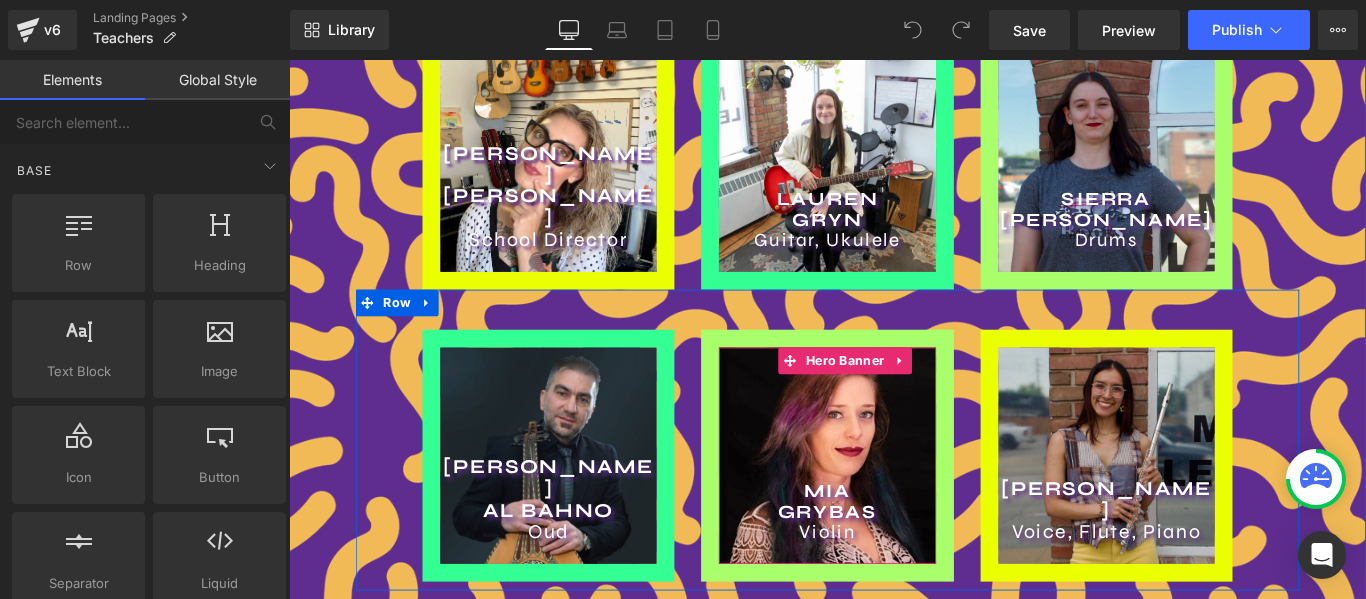 click on "MIA  GRYBAS Violin
Heading" at bounding box center [893, 504] 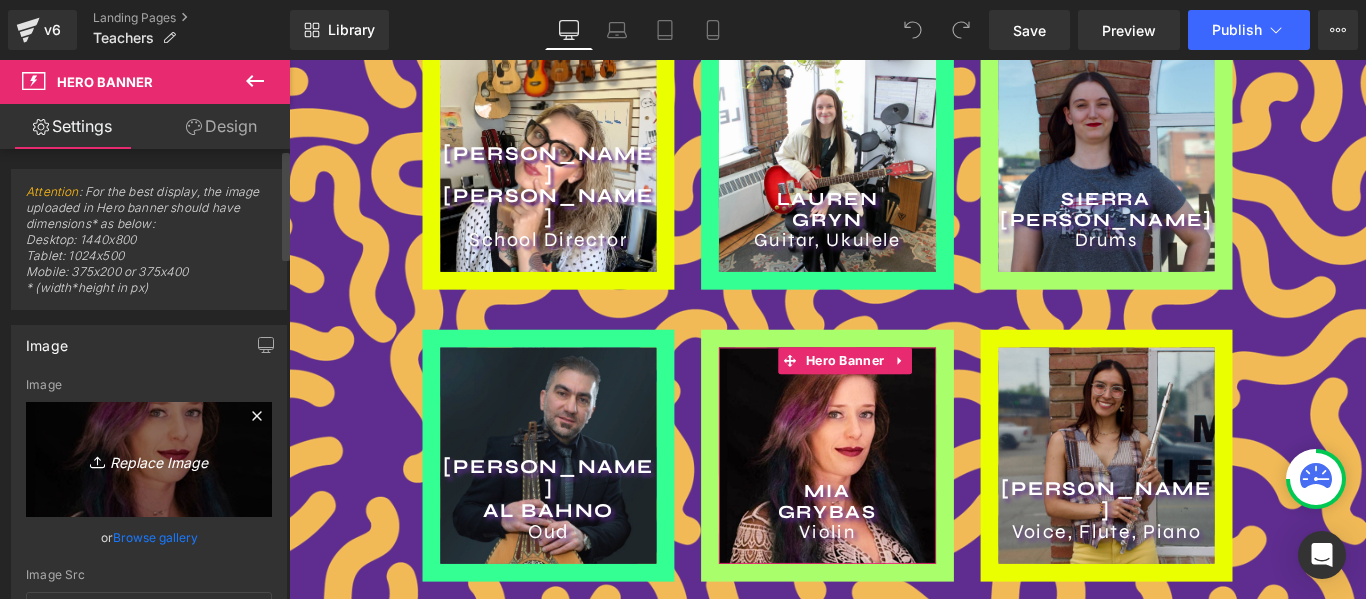 click on "Replace Image" at bounding box center [149, 459] 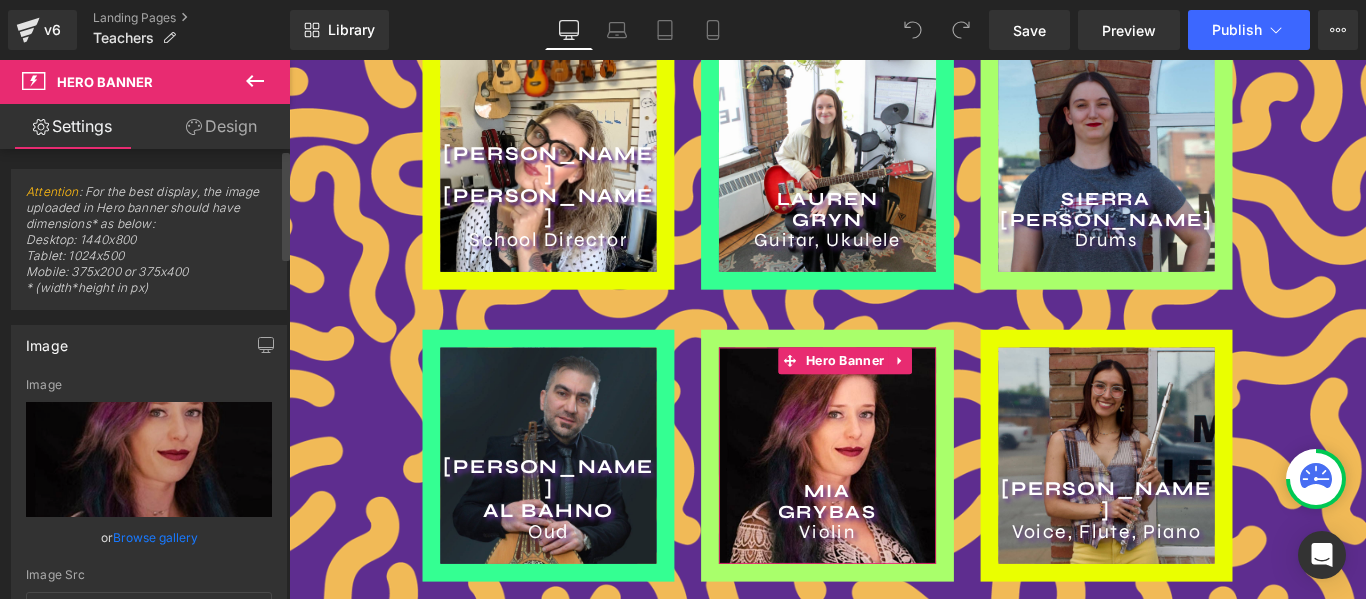 click on "Browse gallery" at bounding box center (155, 537) 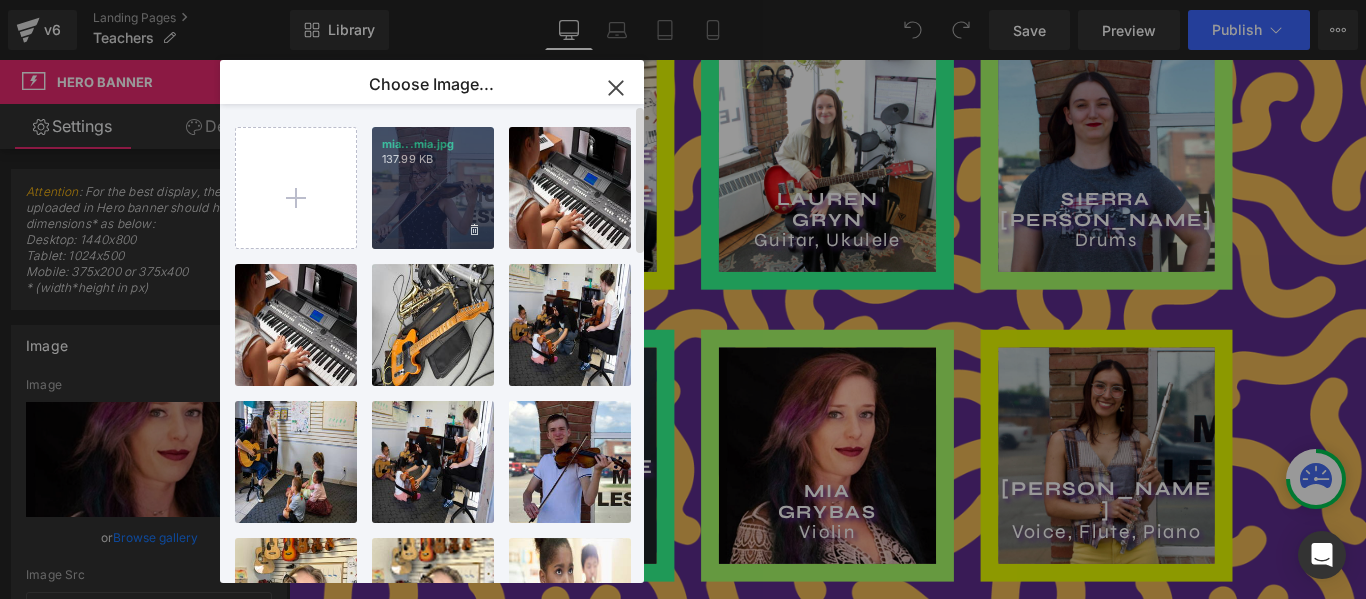click on "mia...mia.jpg 137.99 KB" at bounding box center (433, 188) 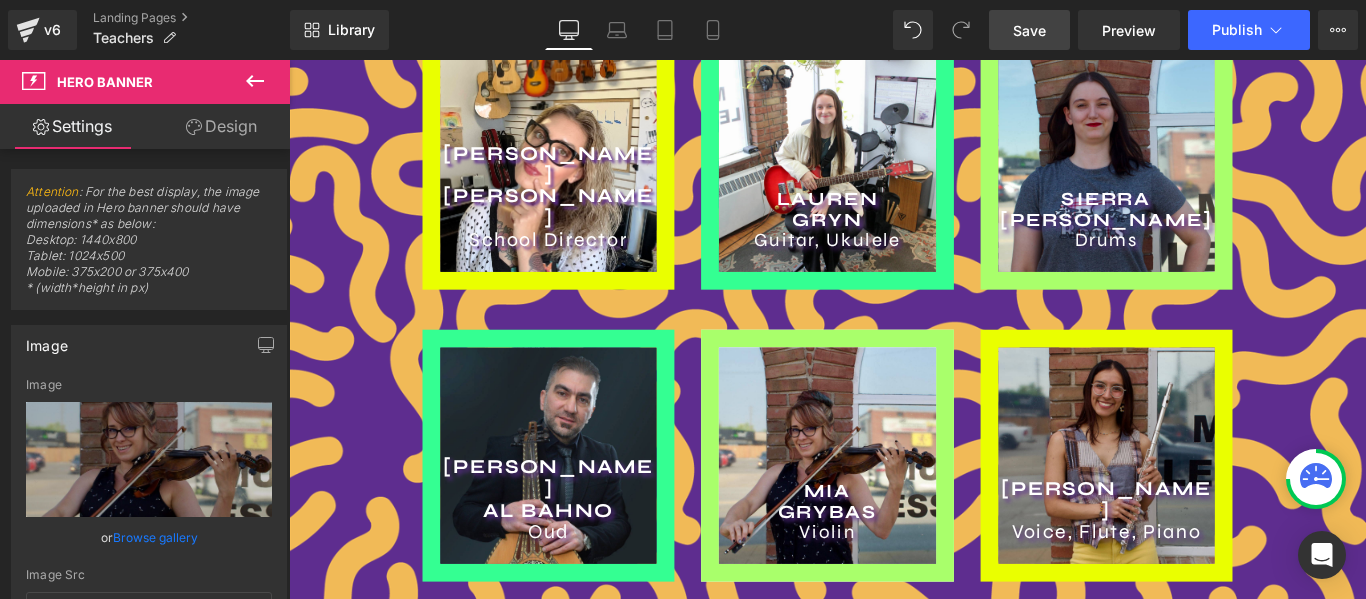 click on "Save" at bounding box center (1029, 30) 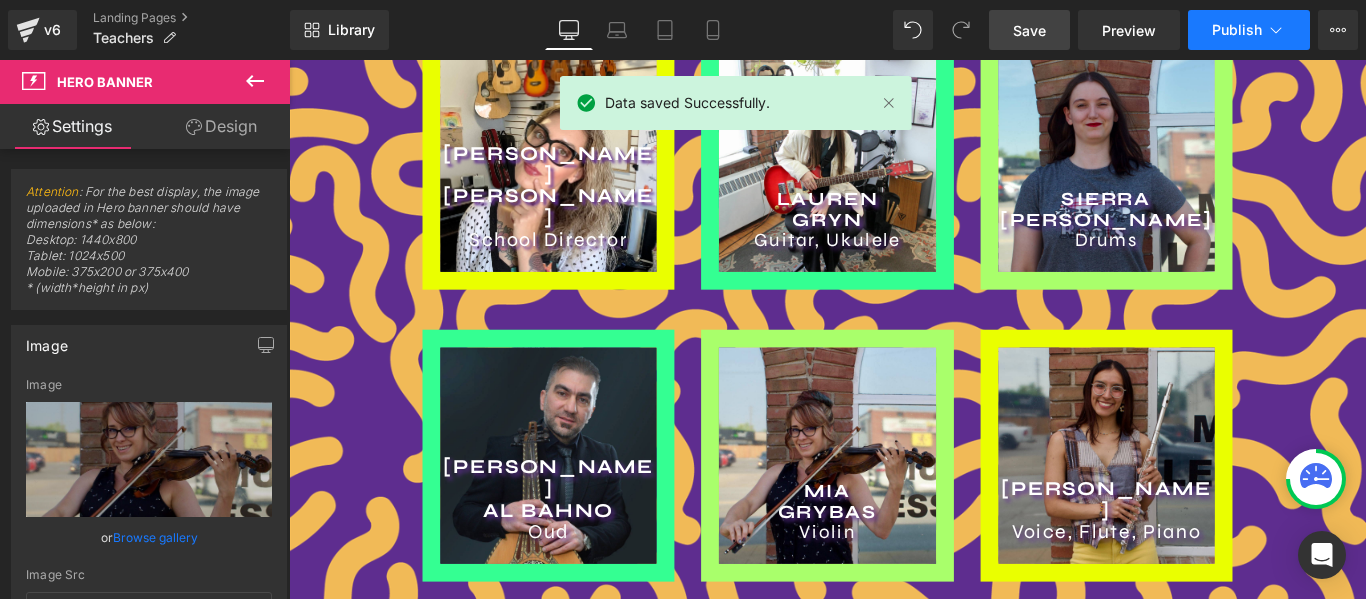 click on "Publish" at bounding box center (1237, 30) 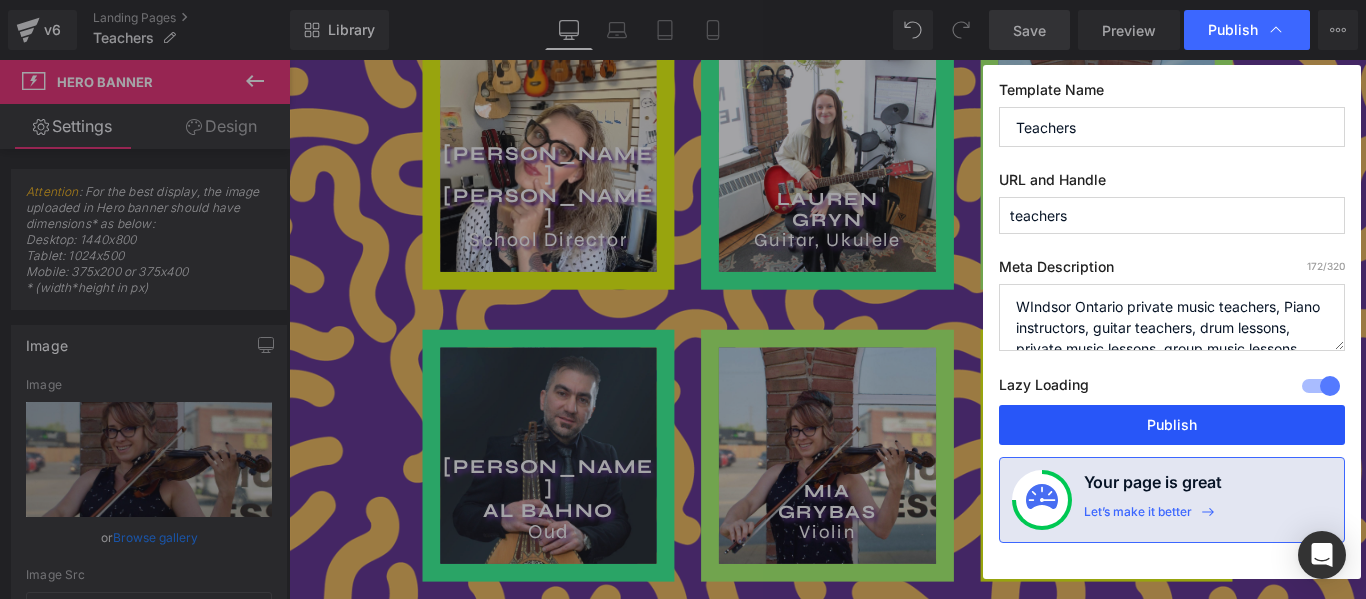 click on "Publish" at bounding box center [1172, 425] 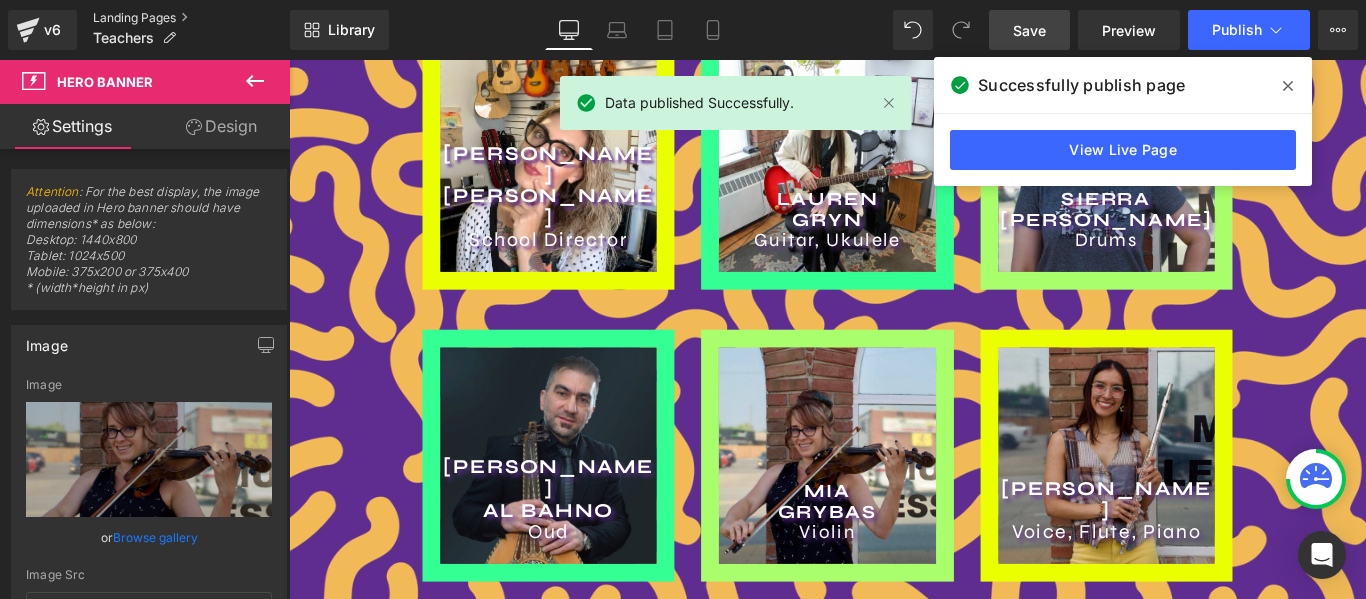 click on "Landing Pages" at bounding box center [191, 18] 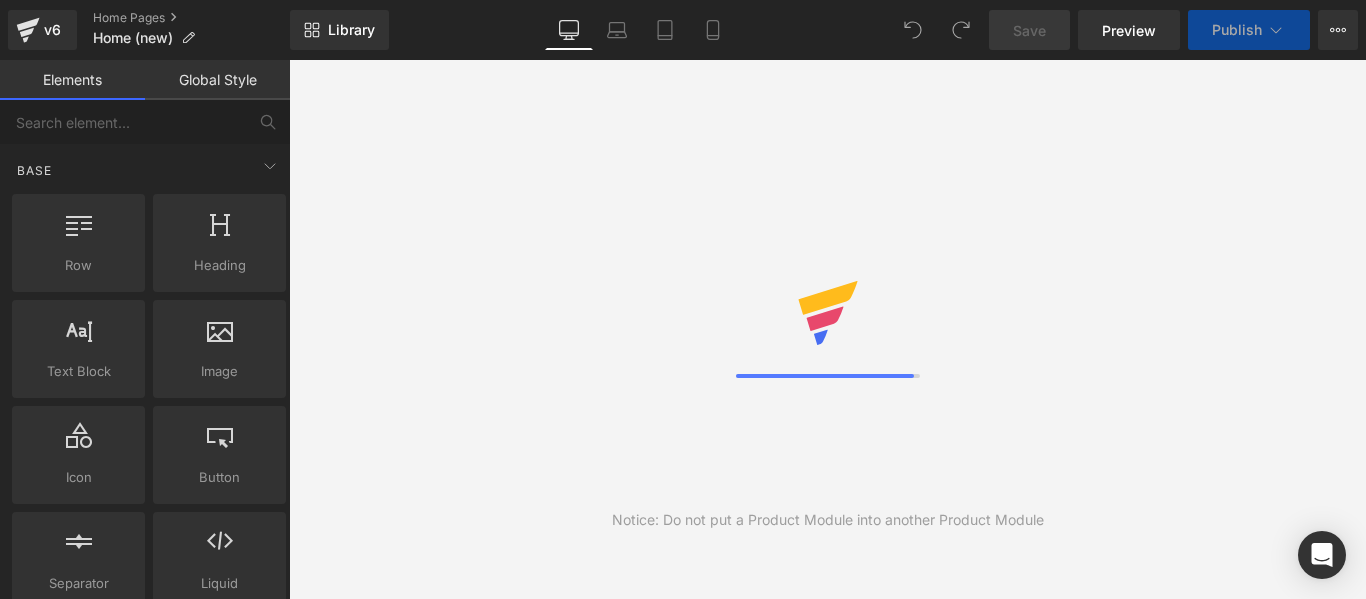 scroll, scrollTop: 0, scrollLeft: 0, axis: both 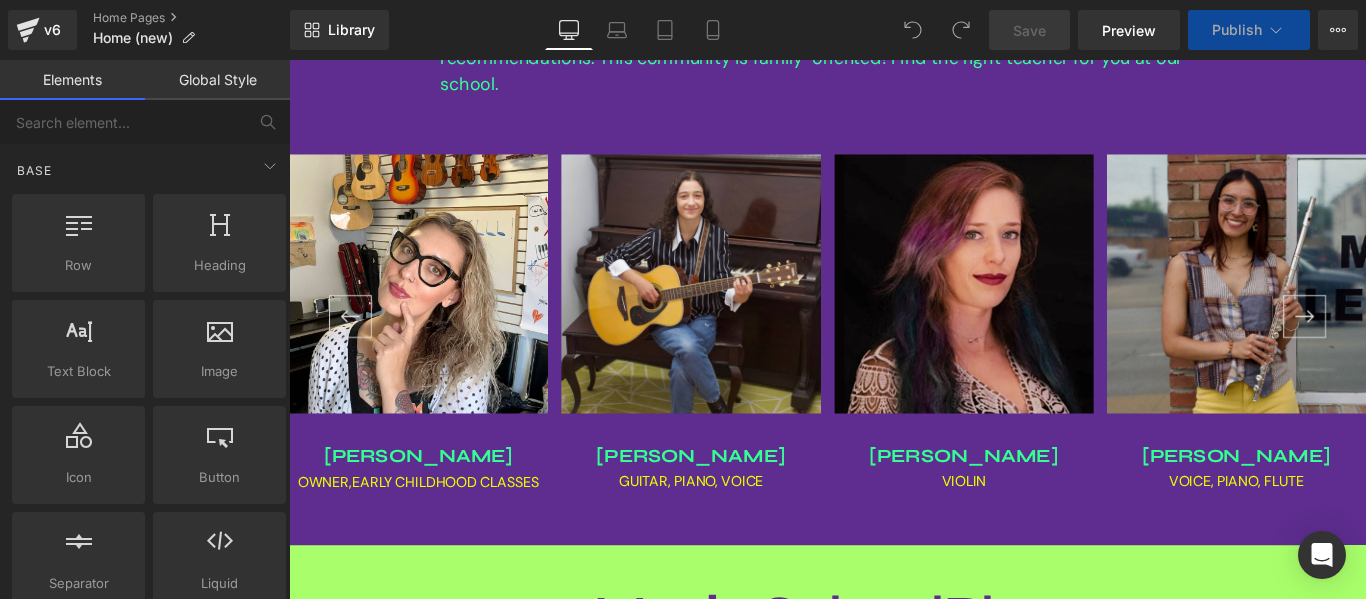click at bounding box center (1047, 311) 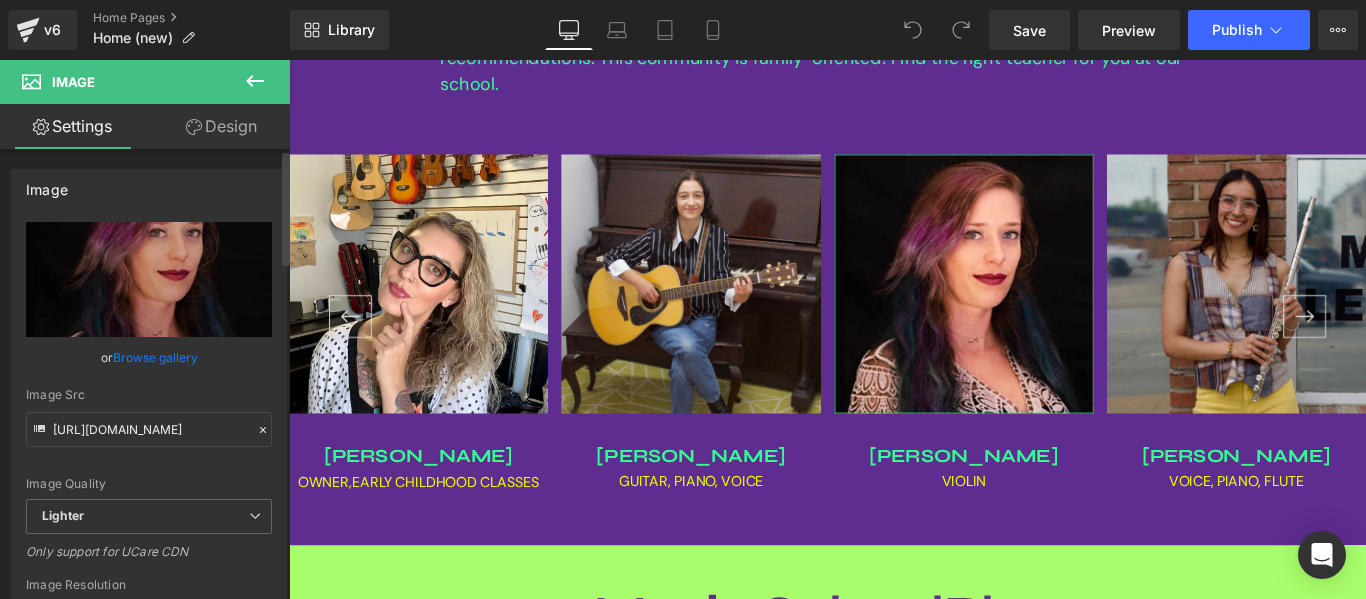 click on "Browse gallery" at bounding box center [155, 357] 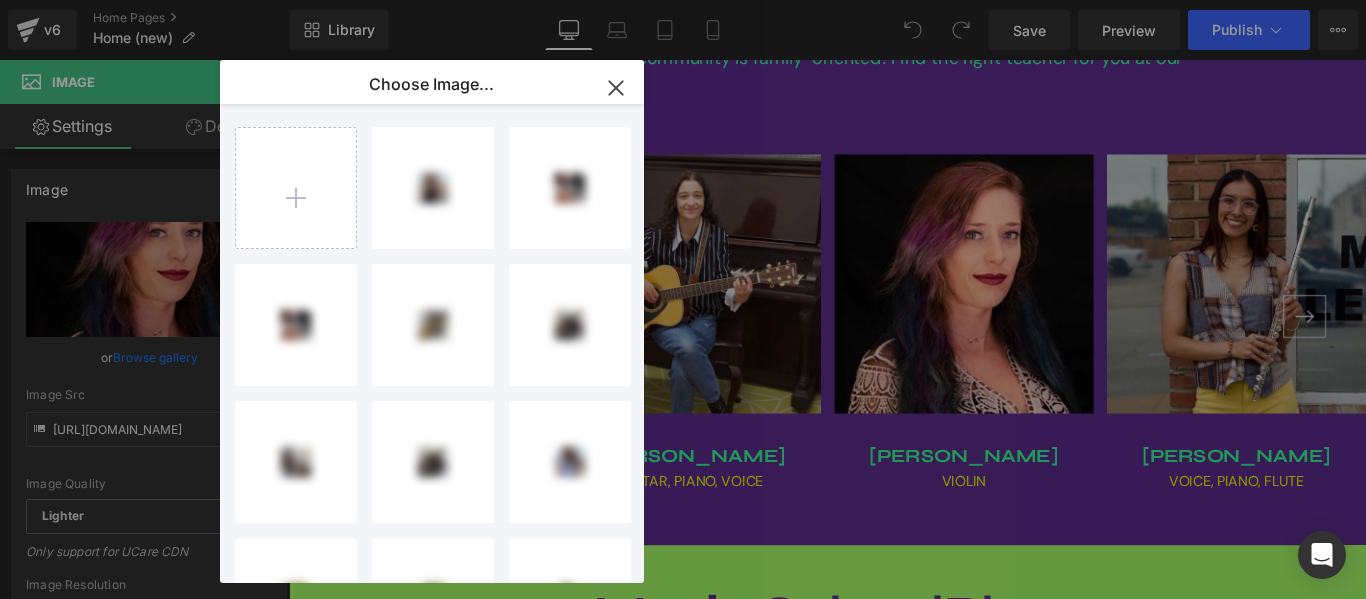 click 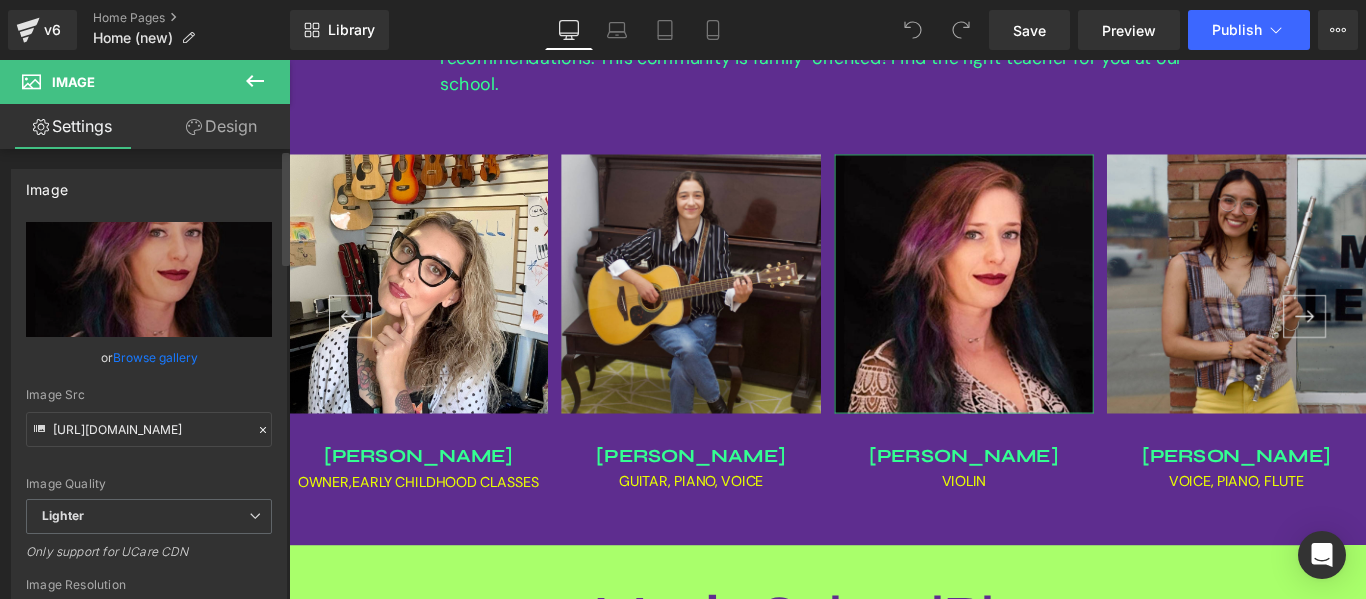 click on "Browse gallery" at bounding box center [155, 357] 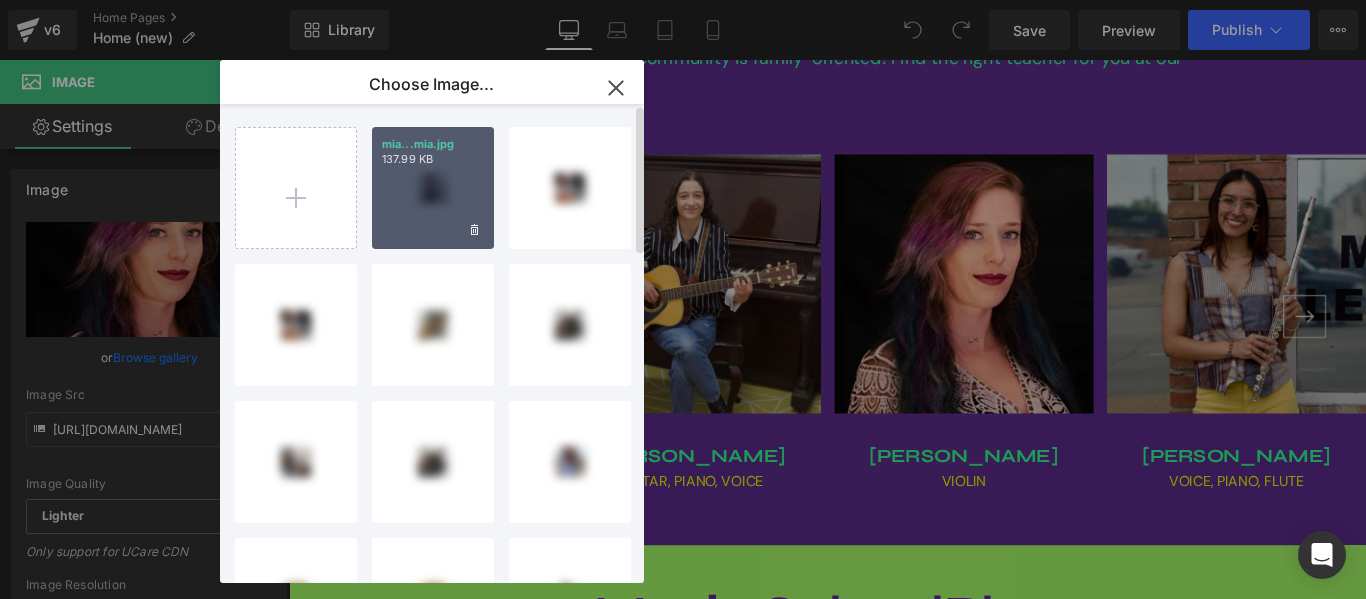 click on "mia...mia.jpg" at bounding box center (433, 144) 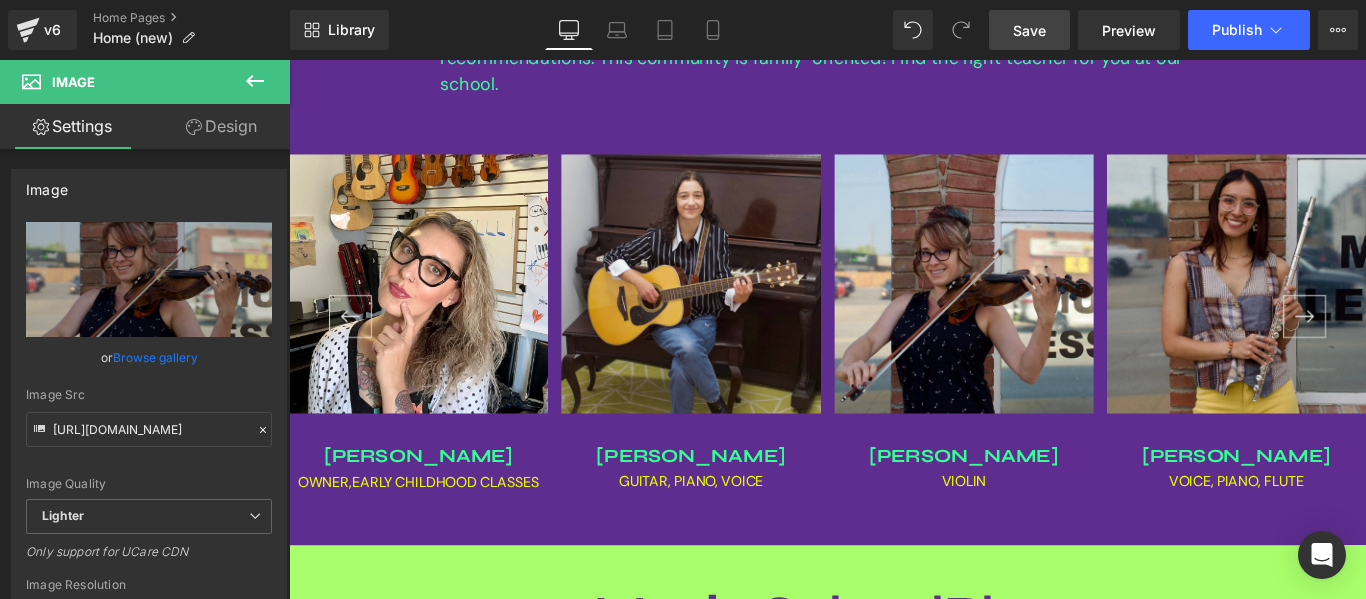 click on "Save" at bounding box center [1029, 30] 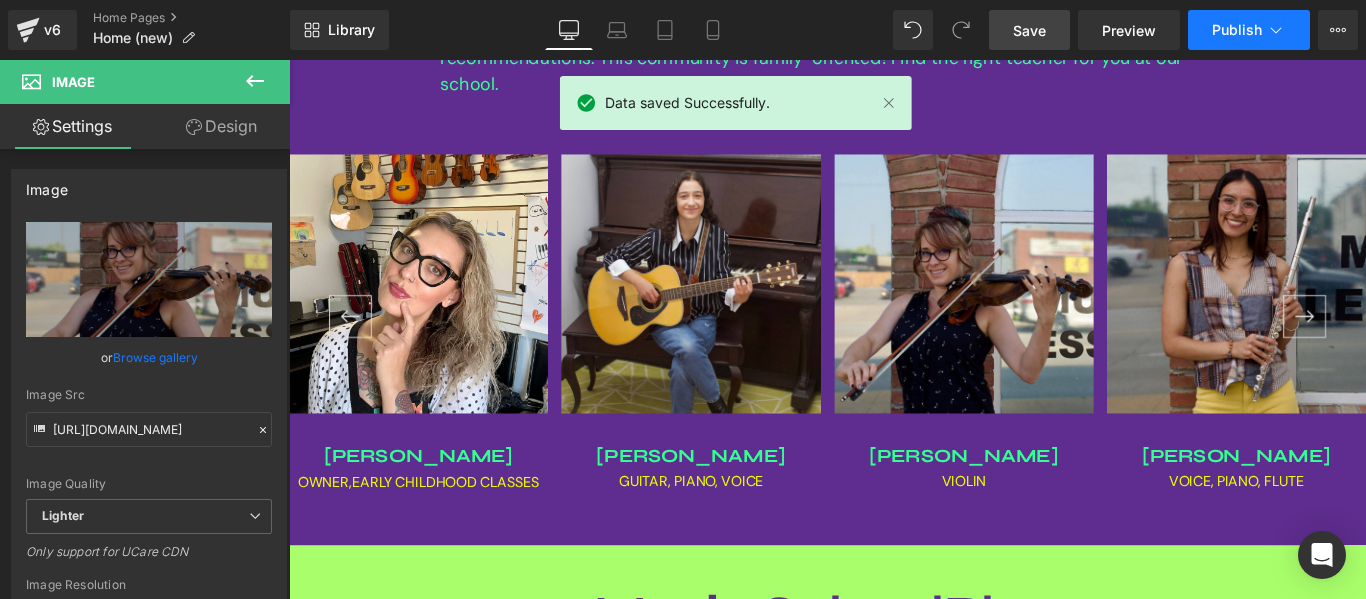 click on "Publish" at bounding box center [1249, 30] 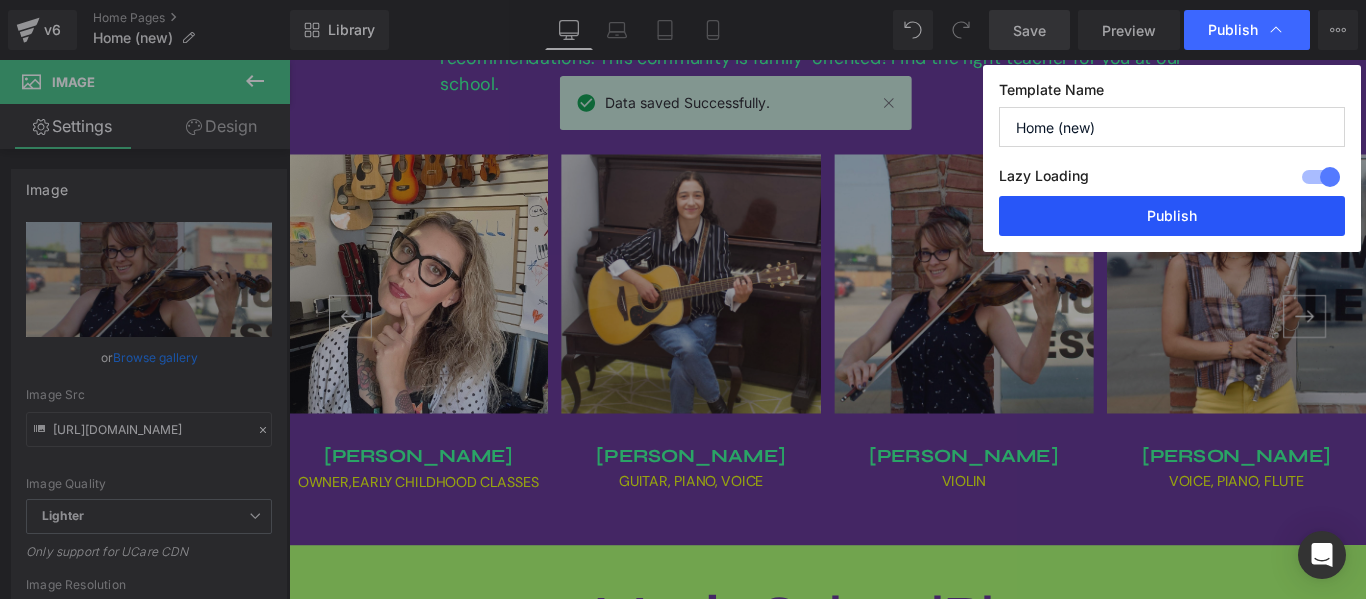 click on "Publish" at bounding box center (1172, 216) 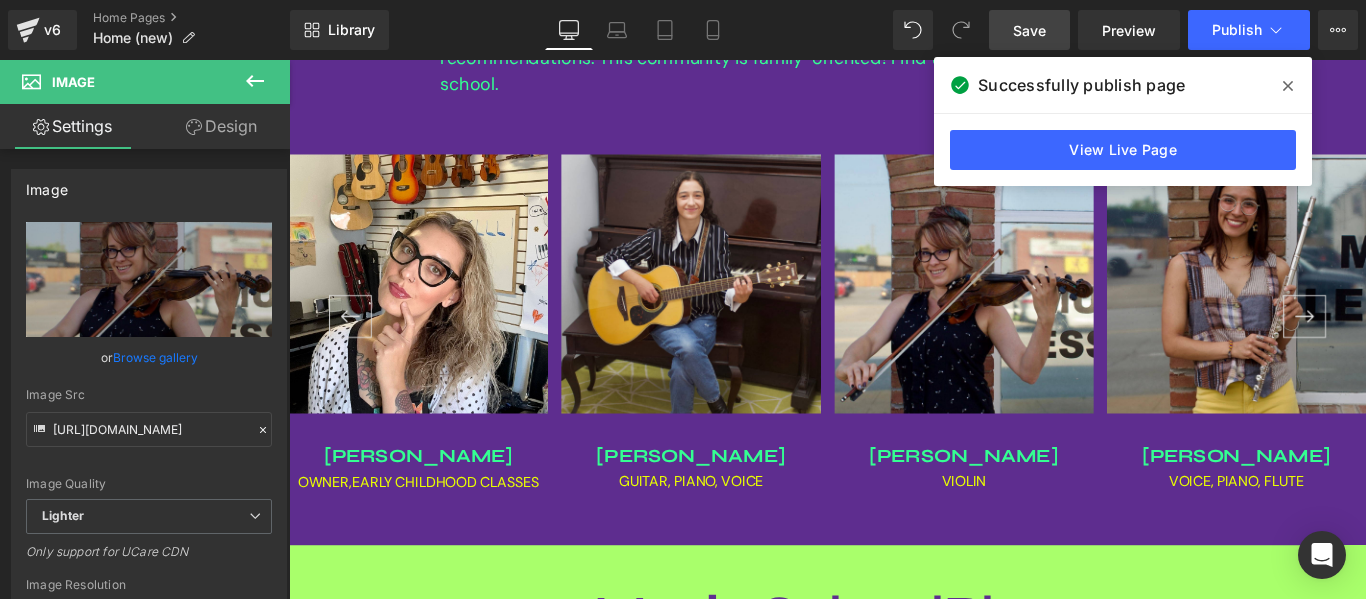 click 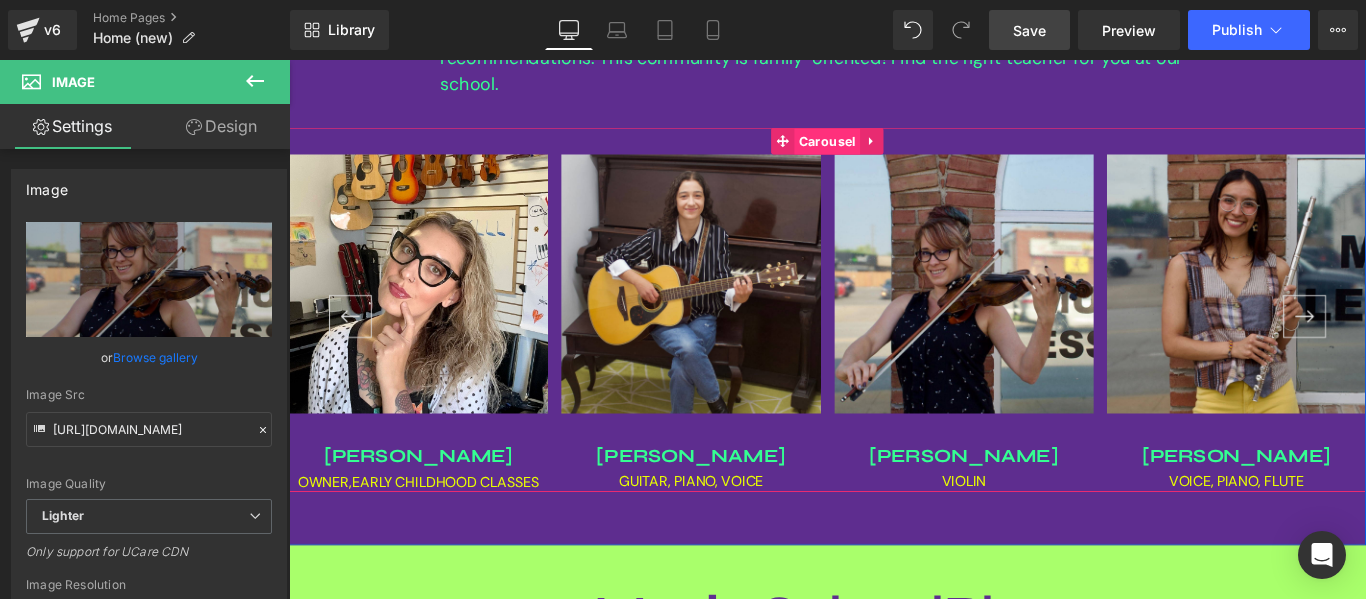 click on "Carousel" at bounding box center (894, 152) 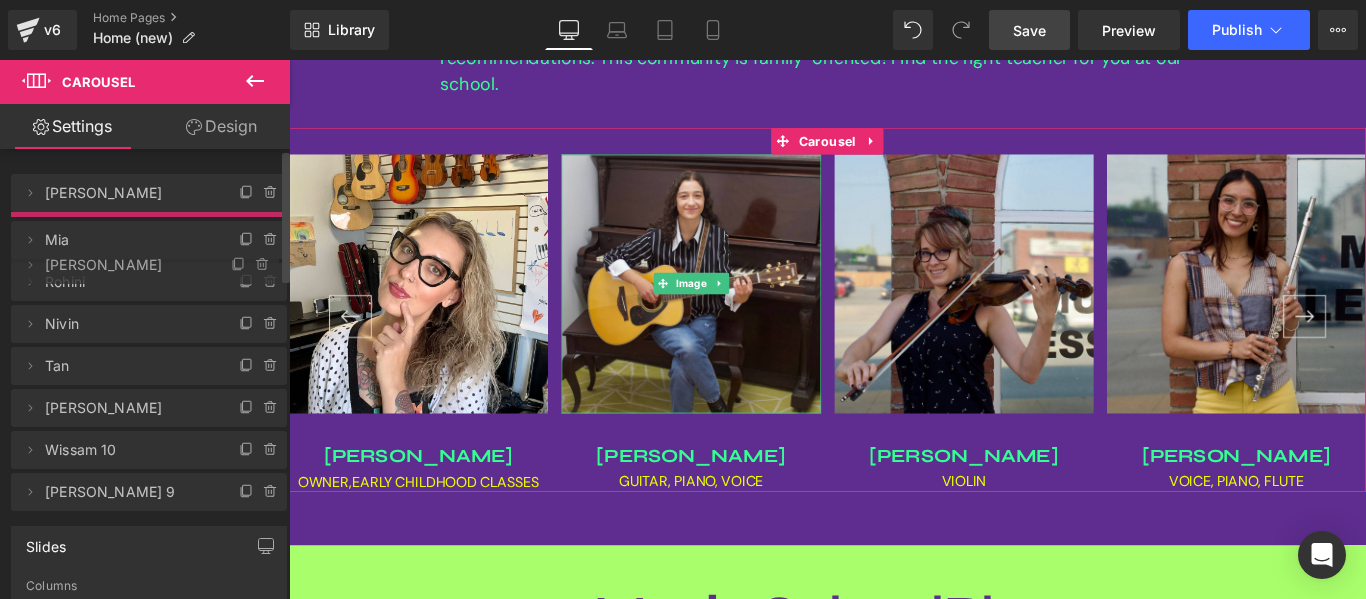 drag, startPoint x: 73, startPoint y: 230, endPoint x: 76, endPoint y: 260, distance: 30.149628 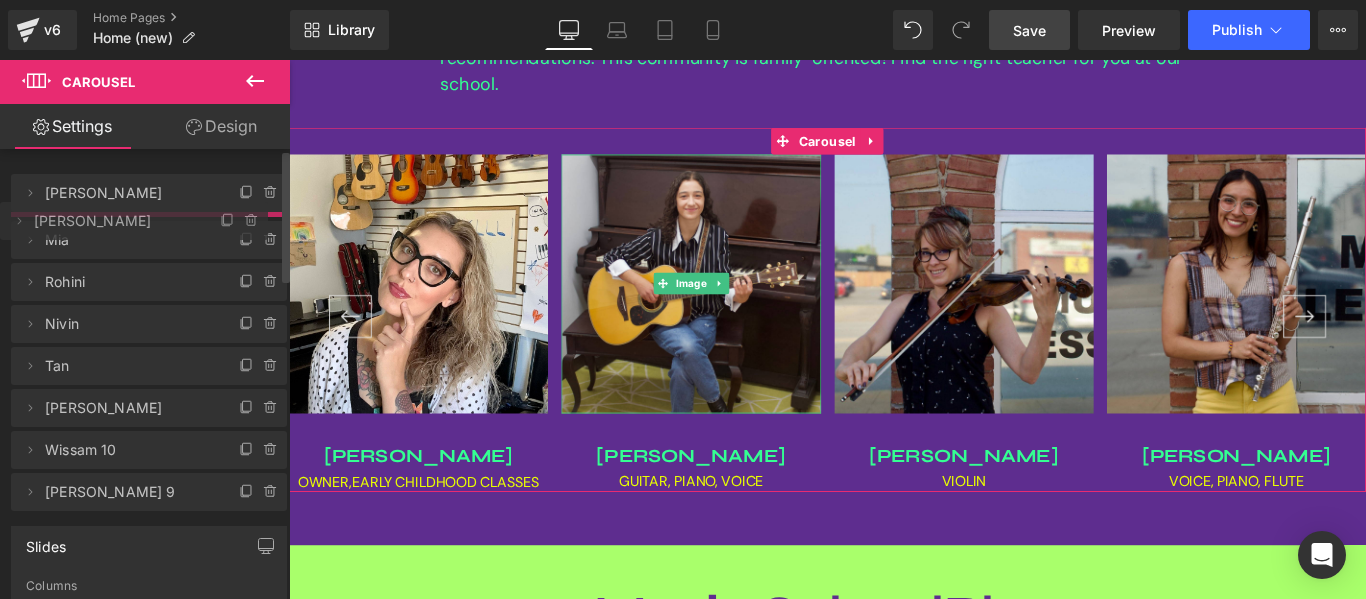 drag, startPoint x: 56, startPoint y: 234, endPoint x: 58, endPoint y: 216, distance: 18.110771 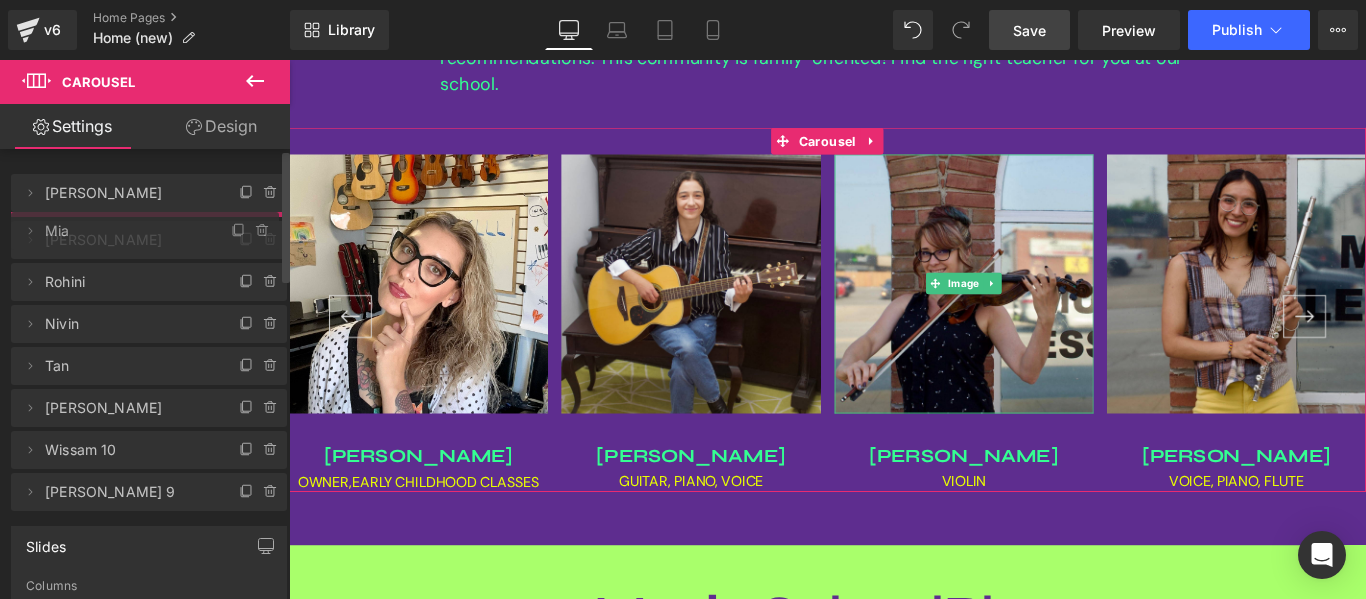 drag, startPoint x: 54, startPoint y: 276, endPoint x: 67, endPoint y: 228, distance: 49.729267 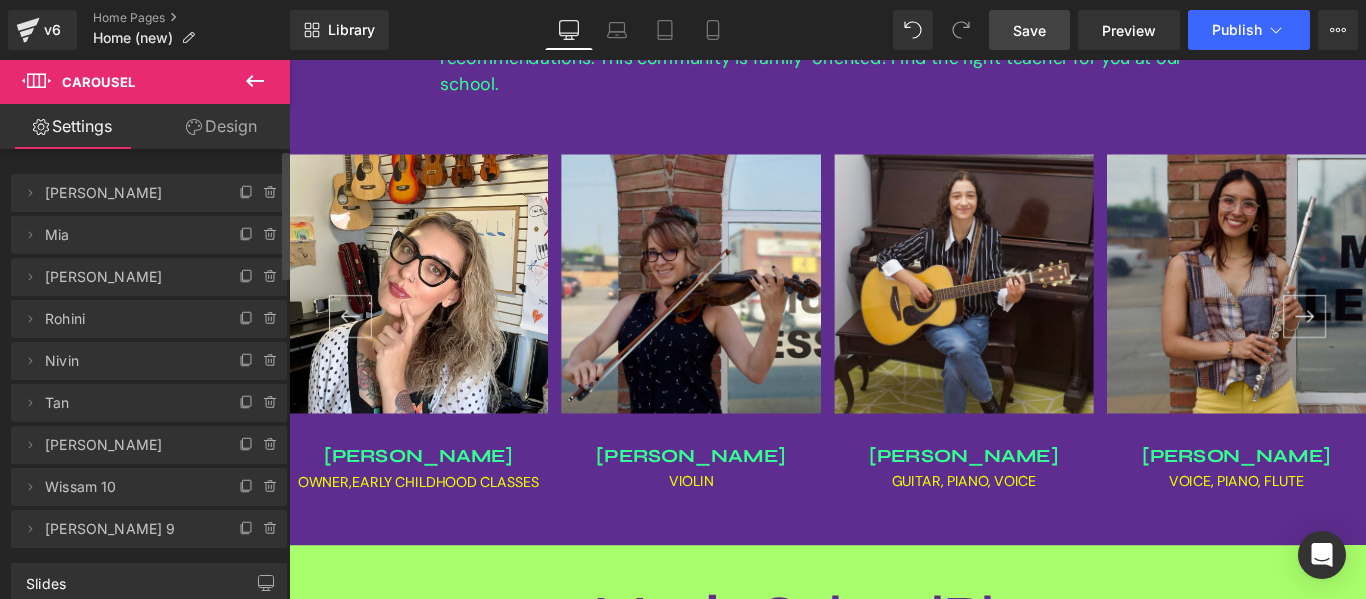 click on "Save" at bounding box center [1029, 30] 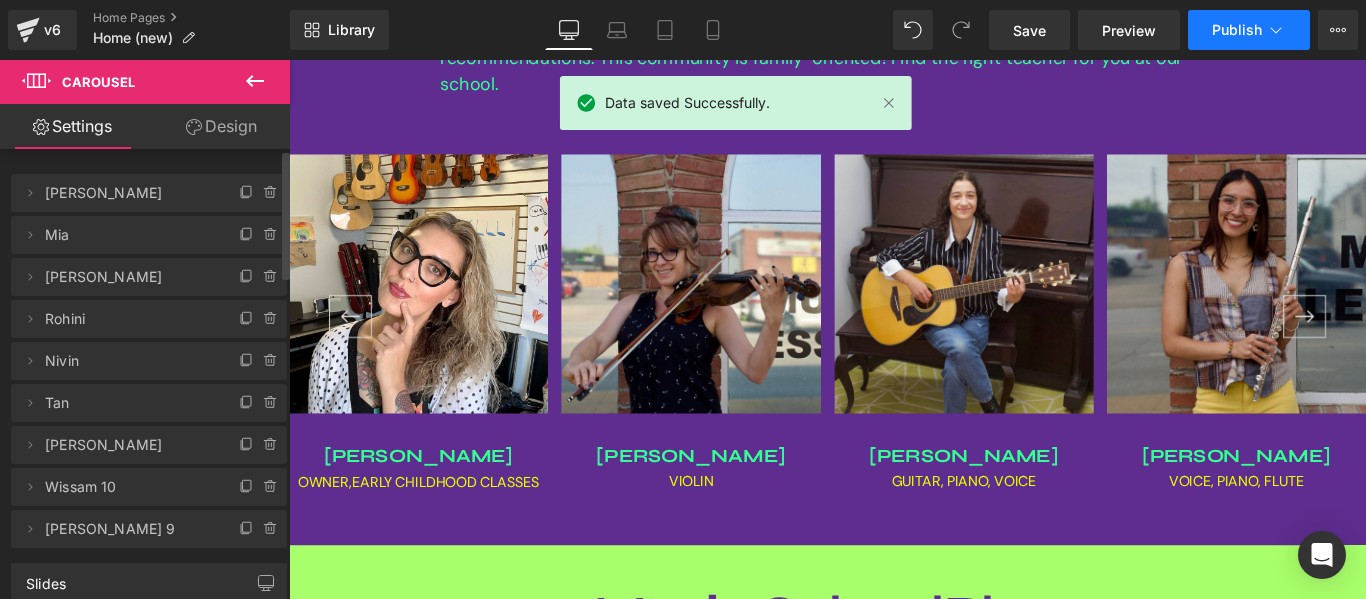 click on "Publish" at bounding box center (1237, 30) 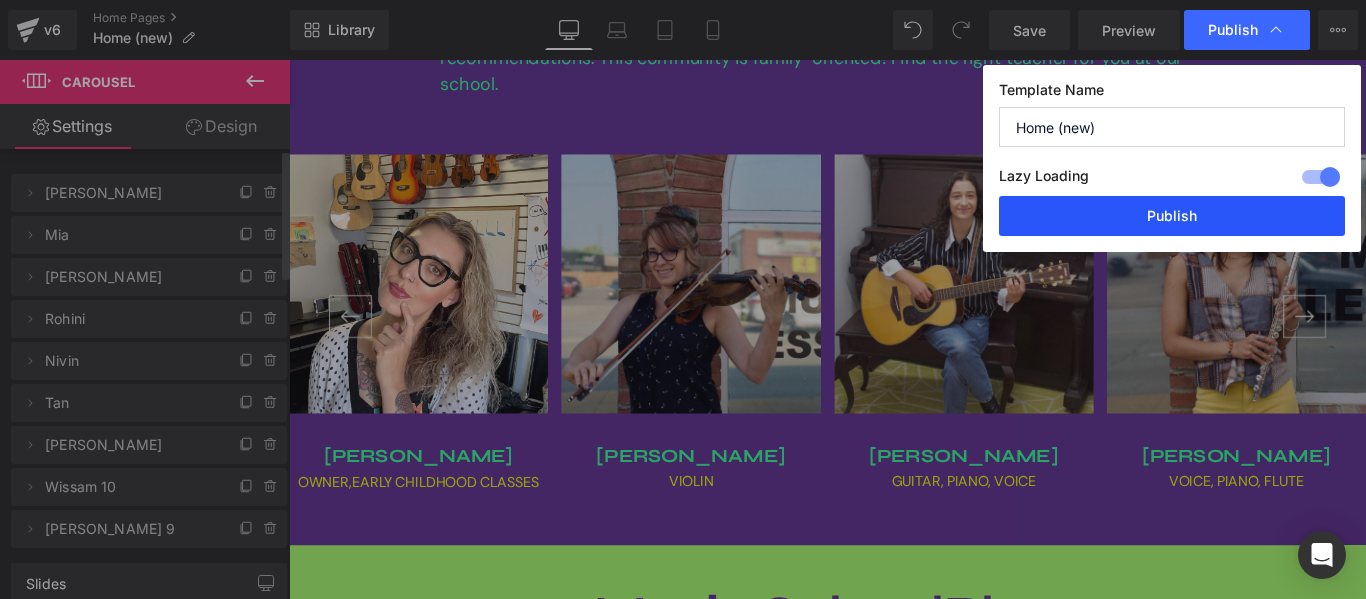 click on "Publish" at bounding box center (1172, 216) 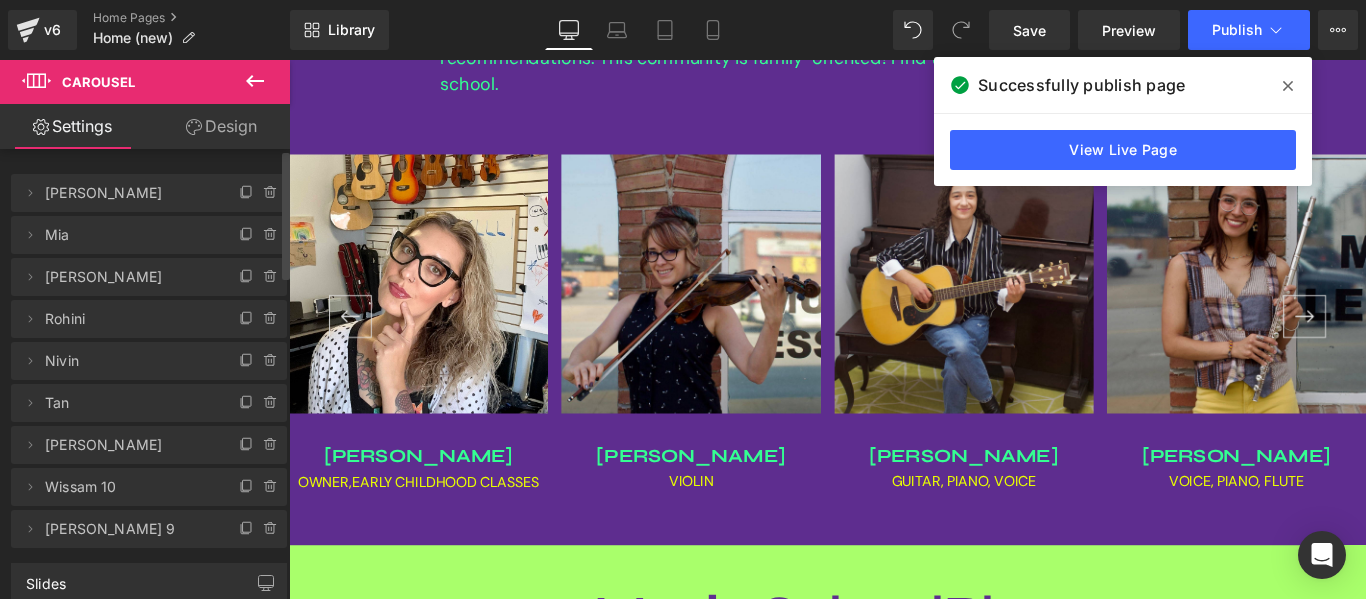 click at bounding box center (1288, 86) 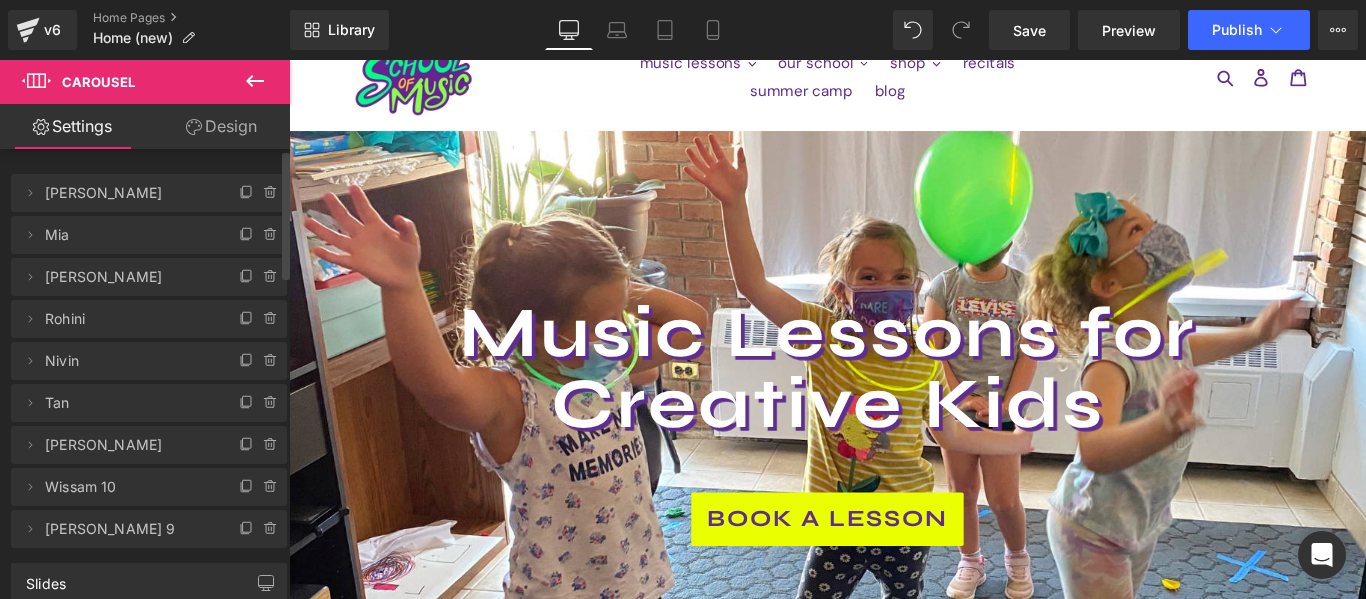 scroll, scrollTop: 0, scrollLeft: 0, axis: both 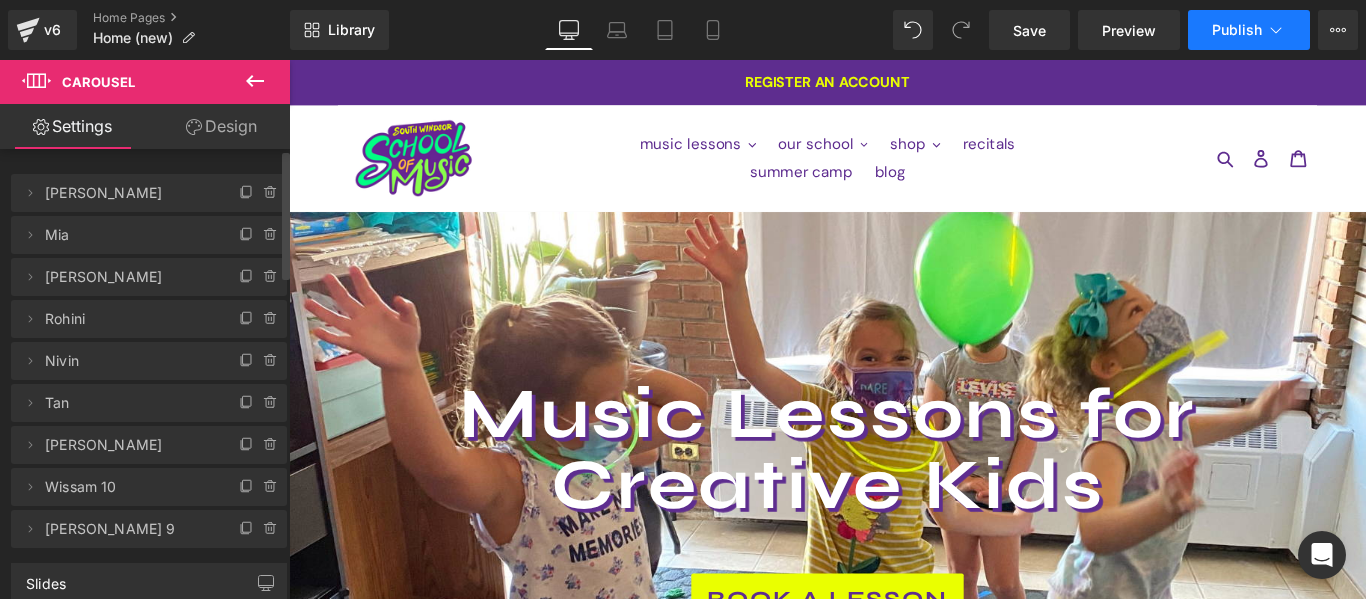 click on "Publish" at bounding box center [1237, 30] 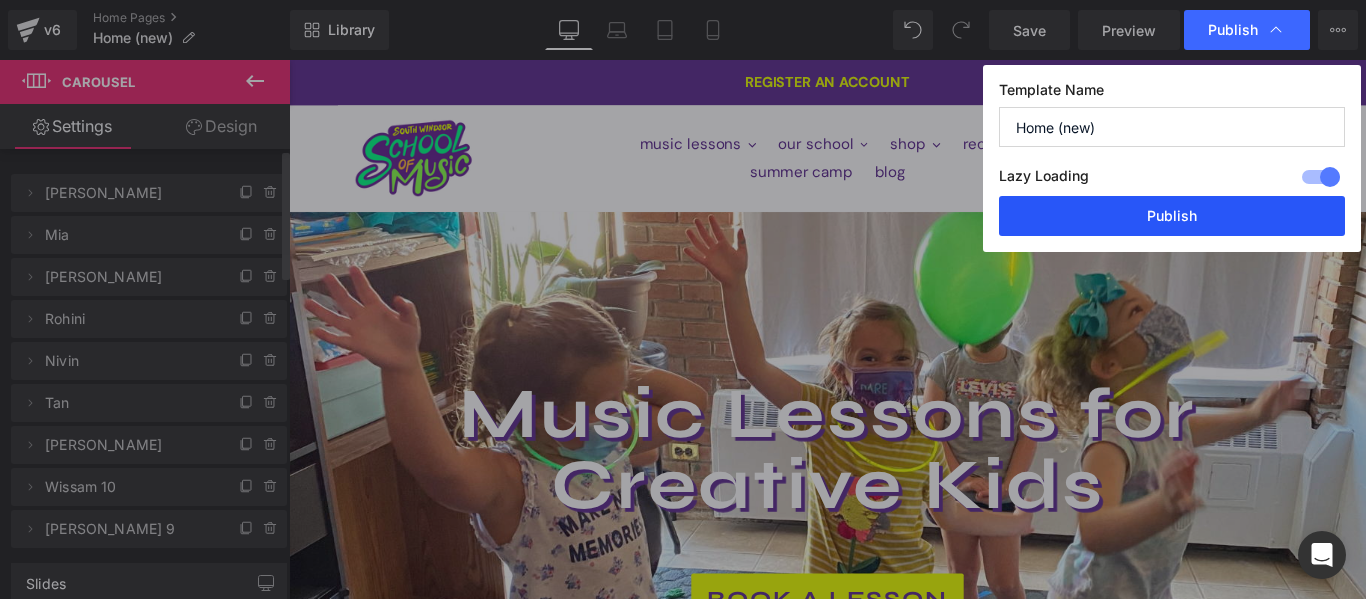 drag, startPoint x: 1147, startPoint y: 207, endPoint x: 485, endPoint y: 14, distance: 689.56 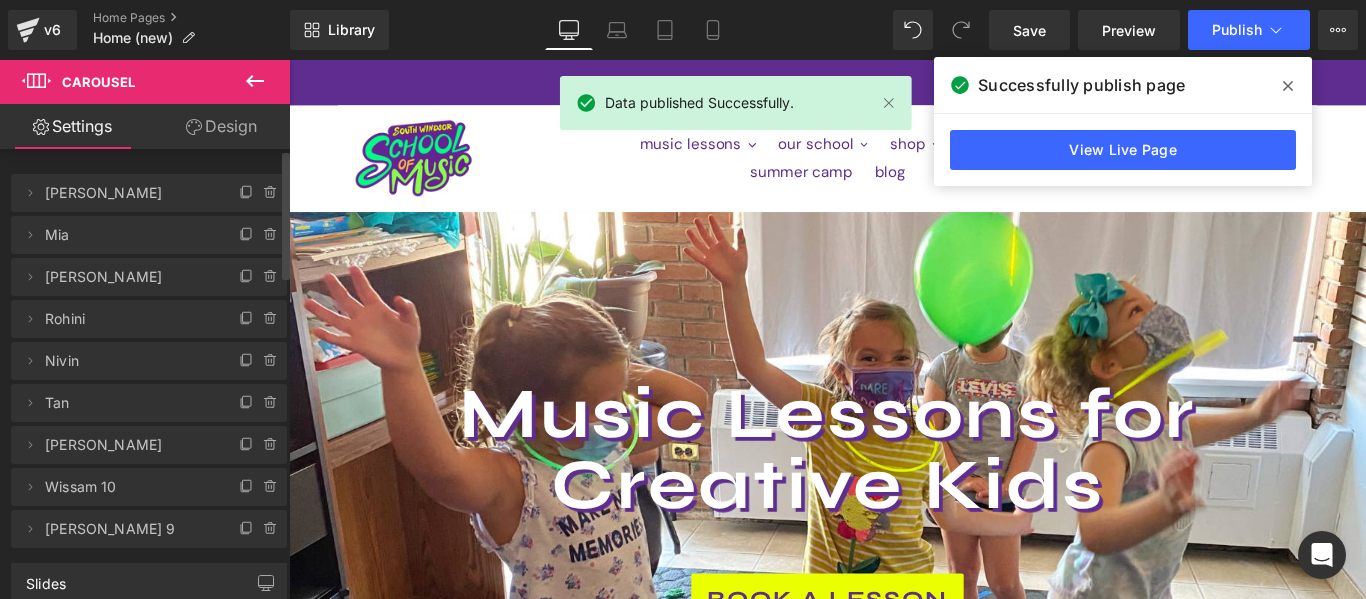click 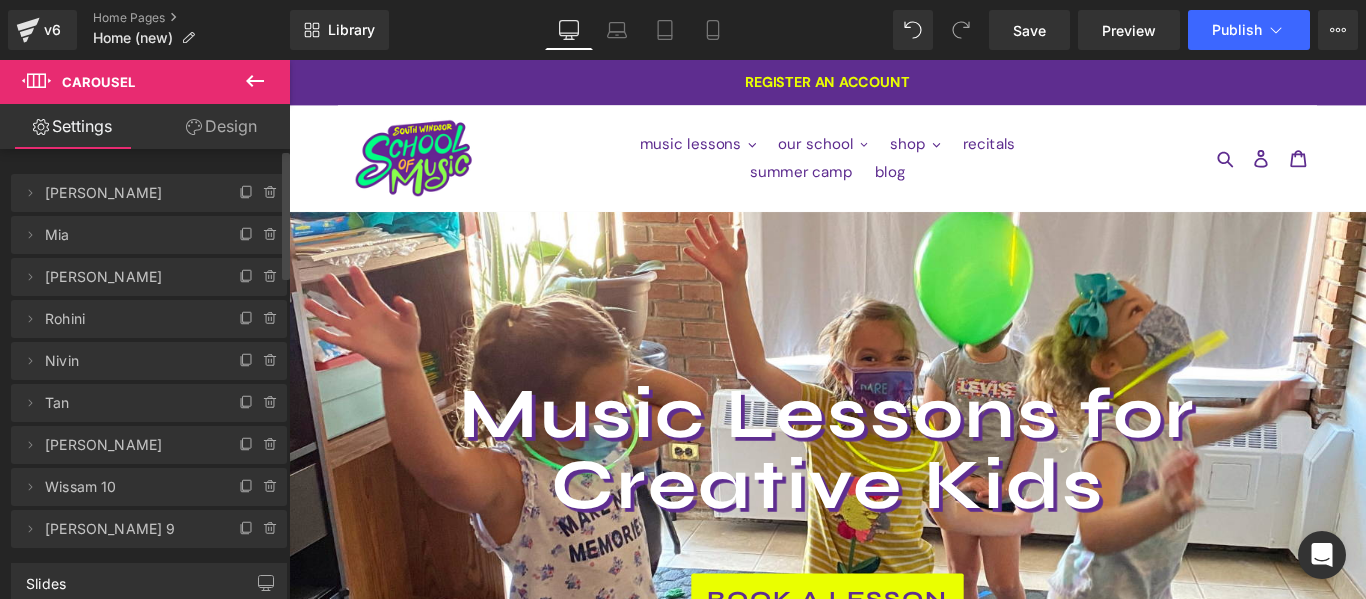 click on "v6 Home Pages Home (new)" at bounding box center [145, 30] 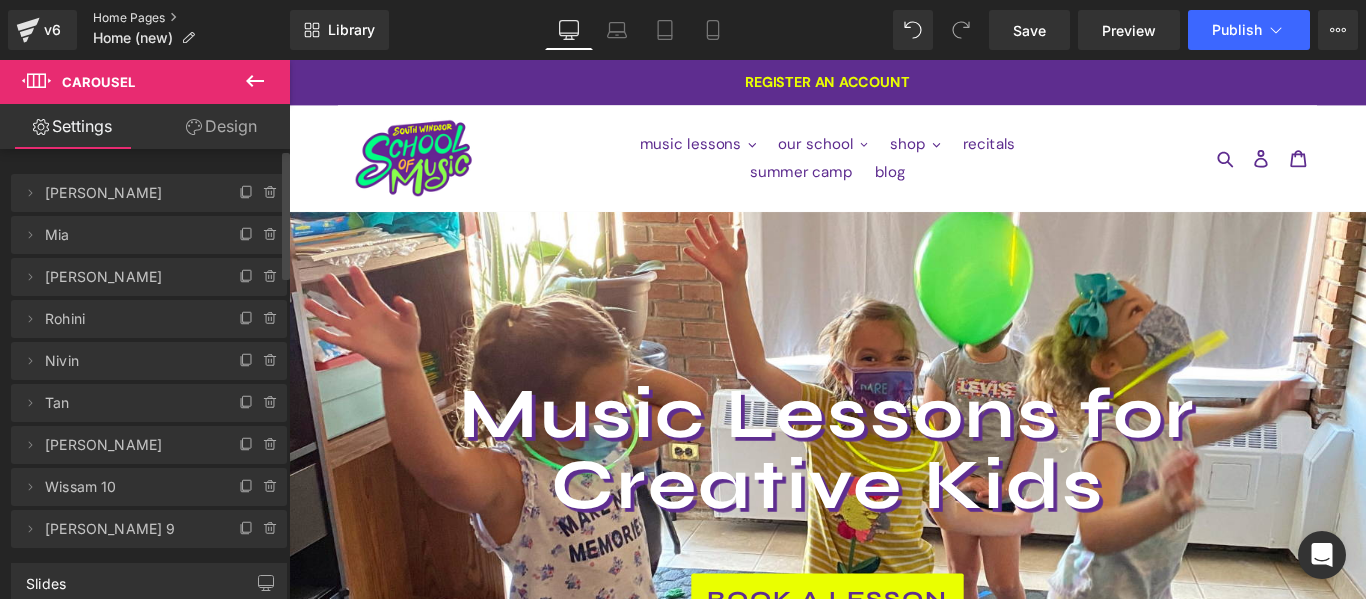 click on "Home Pages" at bounding box center (191, 18) 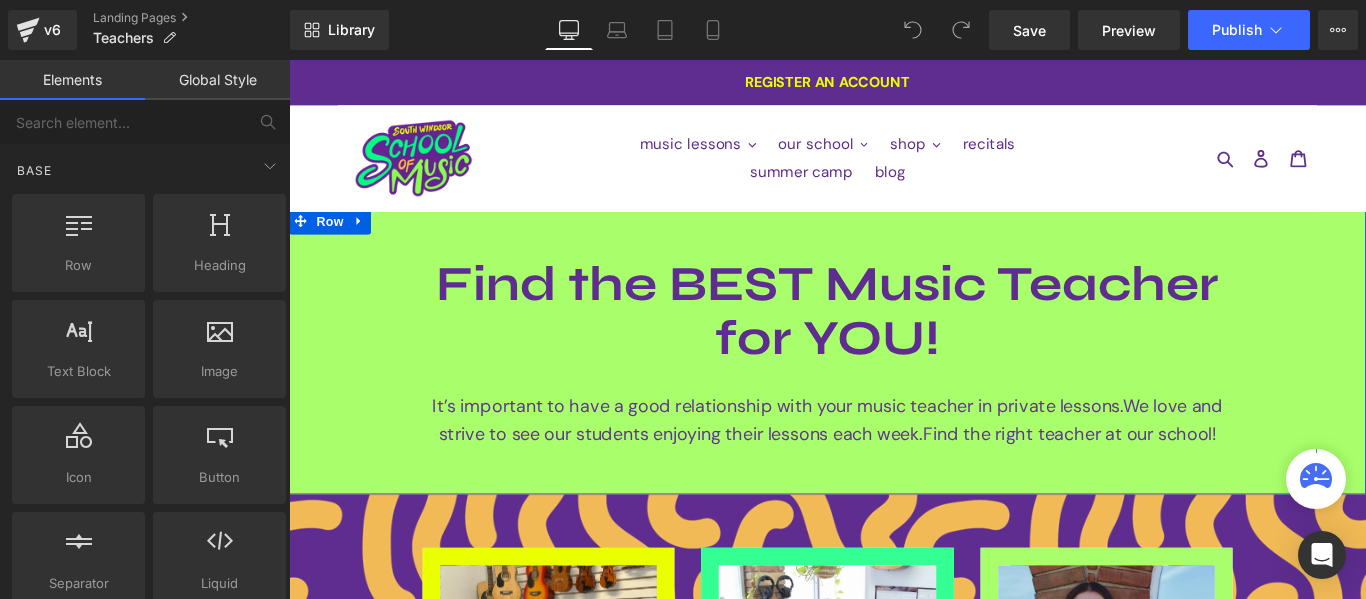 scroll, scrollTop: 0, scrollLeft: 0, axis: both 